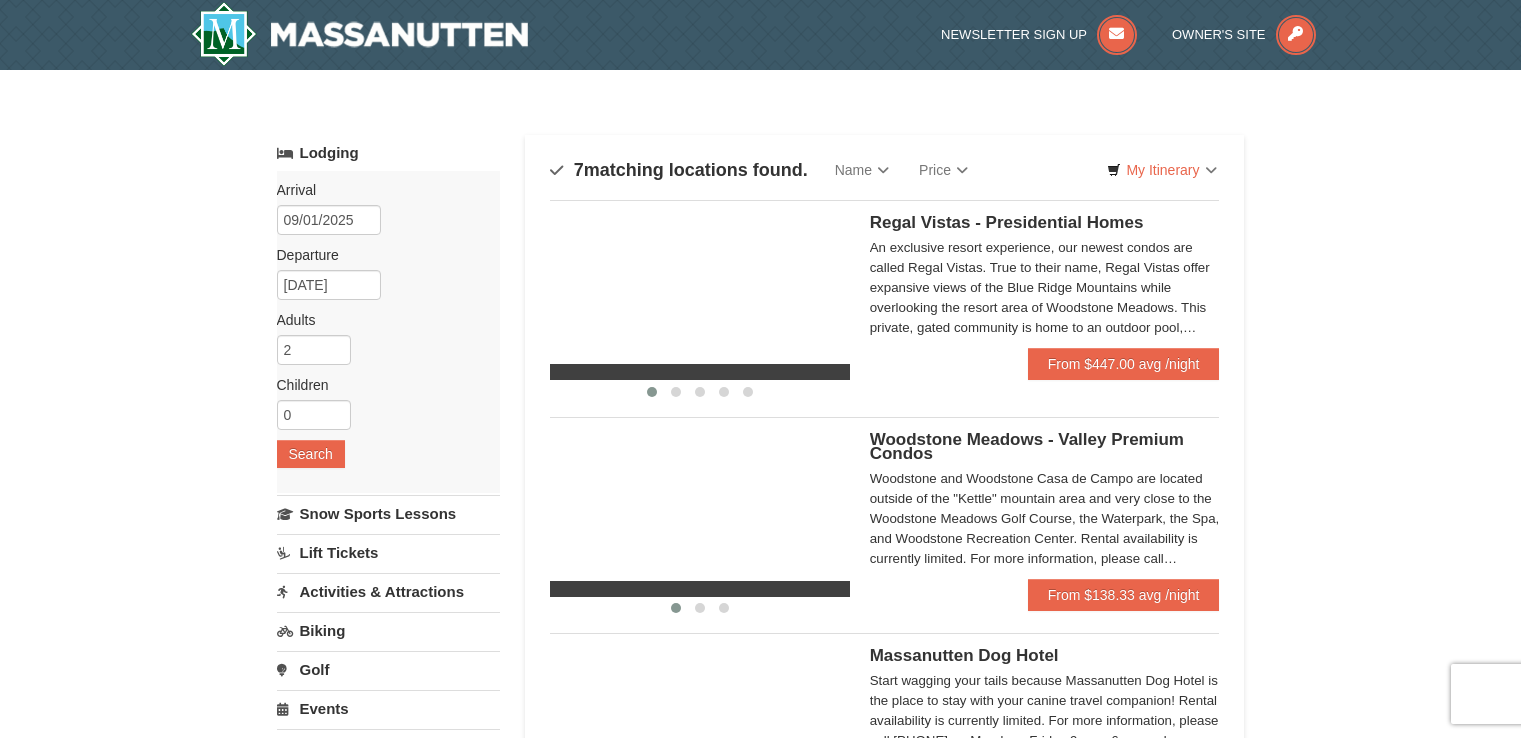 scroll, scrollTop: 0, scrollLeft: 0, axis: both 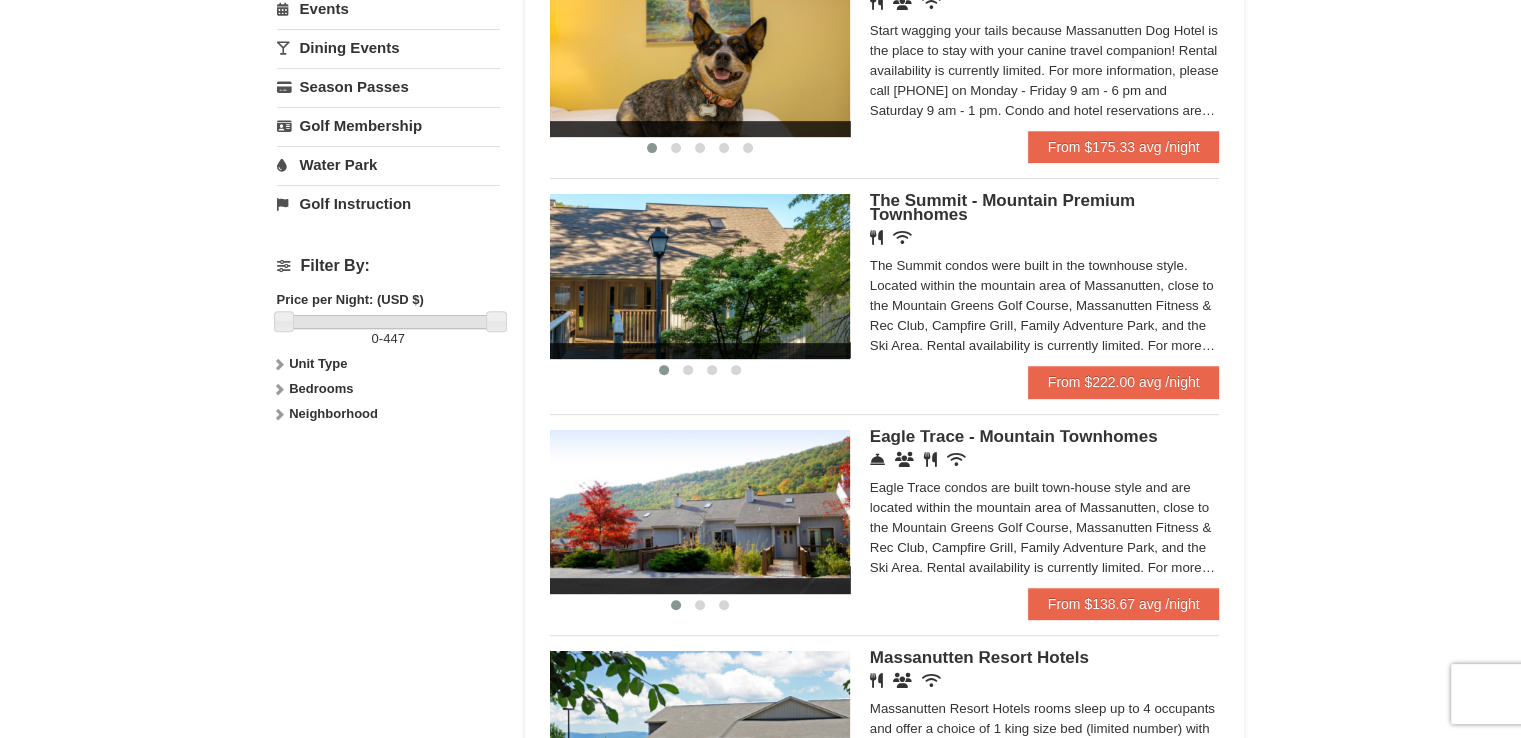 click at bounding box center [279, 364] 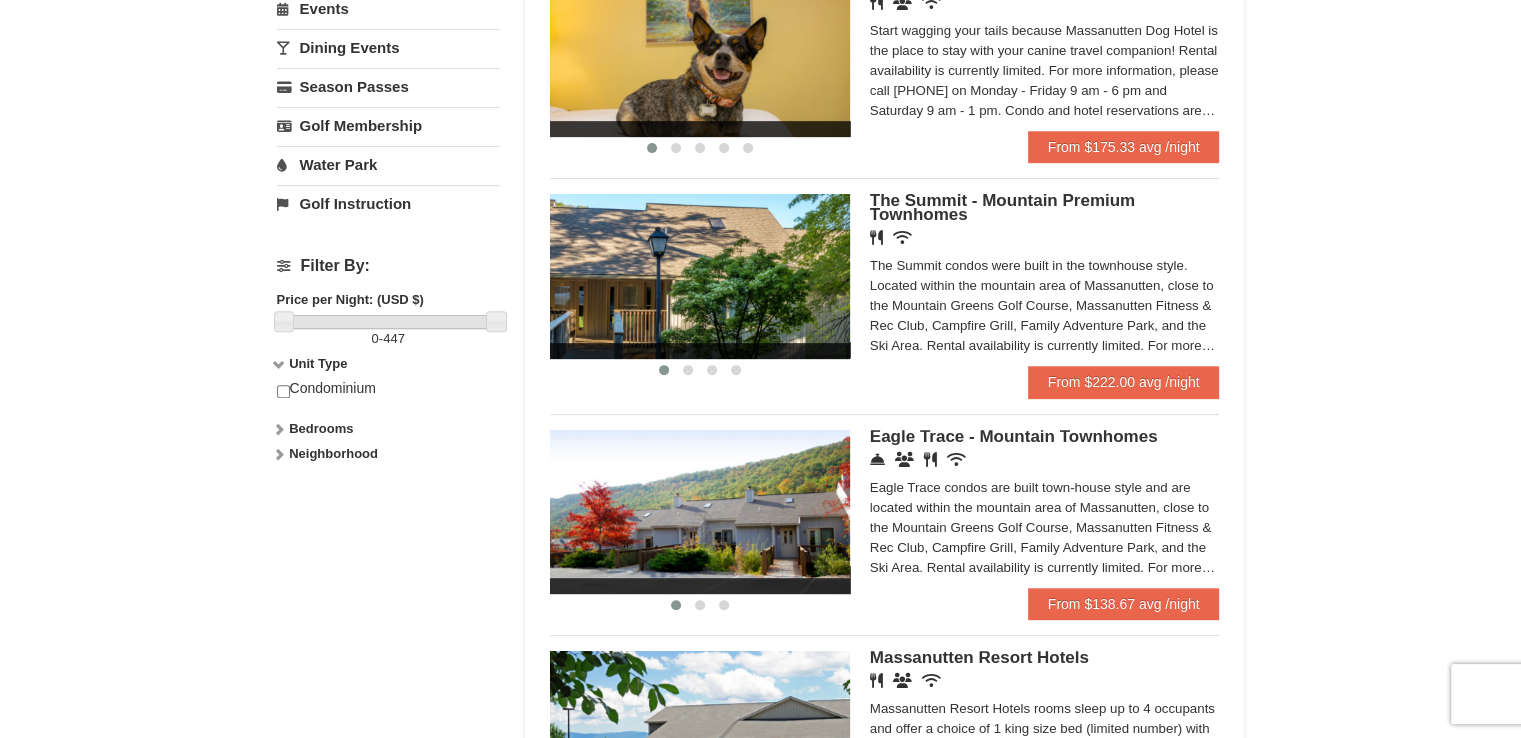 click at bounding box center [279, 364] 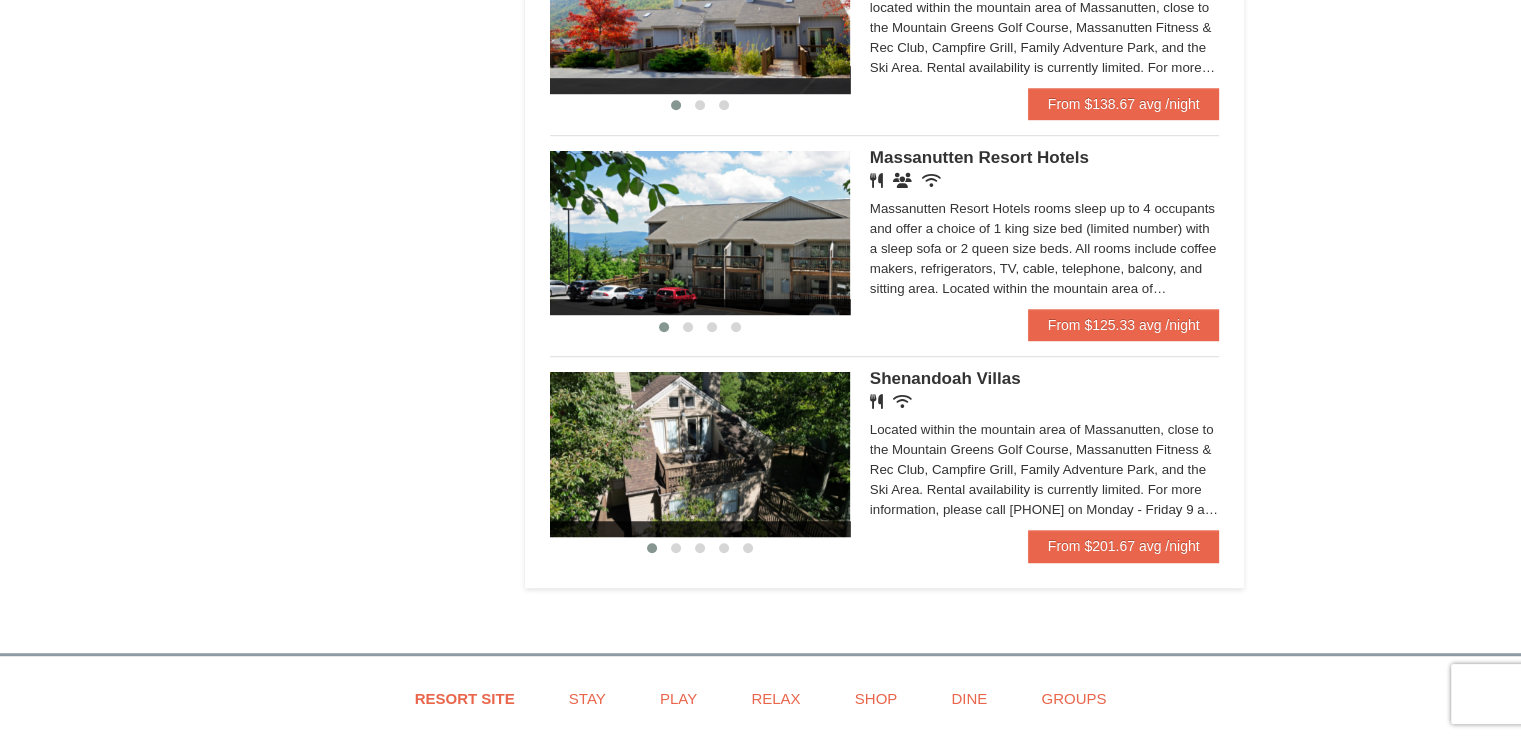 scroll, scrollTop: 1300, scrollLeft: 0, axis: vertical 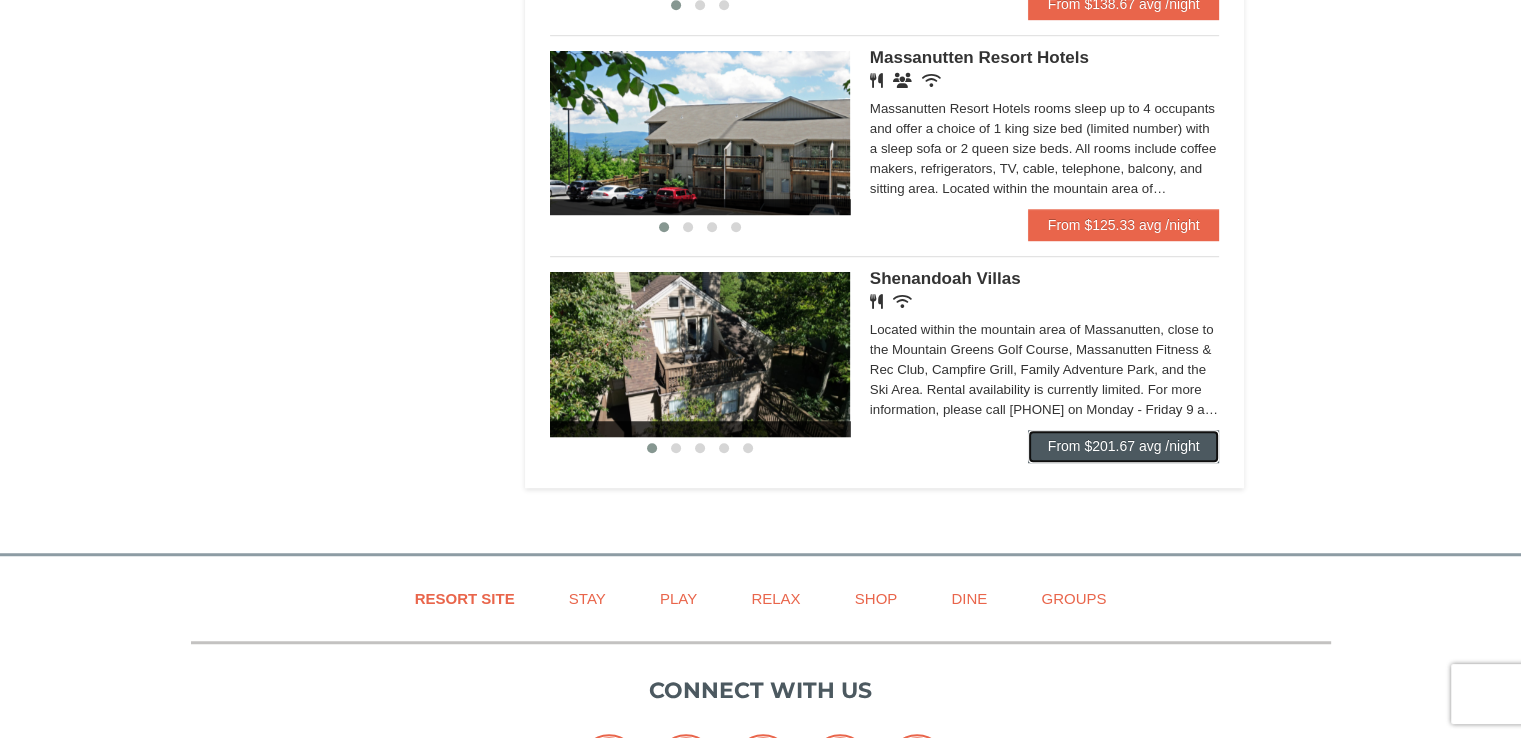 click on "From $201.67 avg /night" at bounding box center (1124, 446) 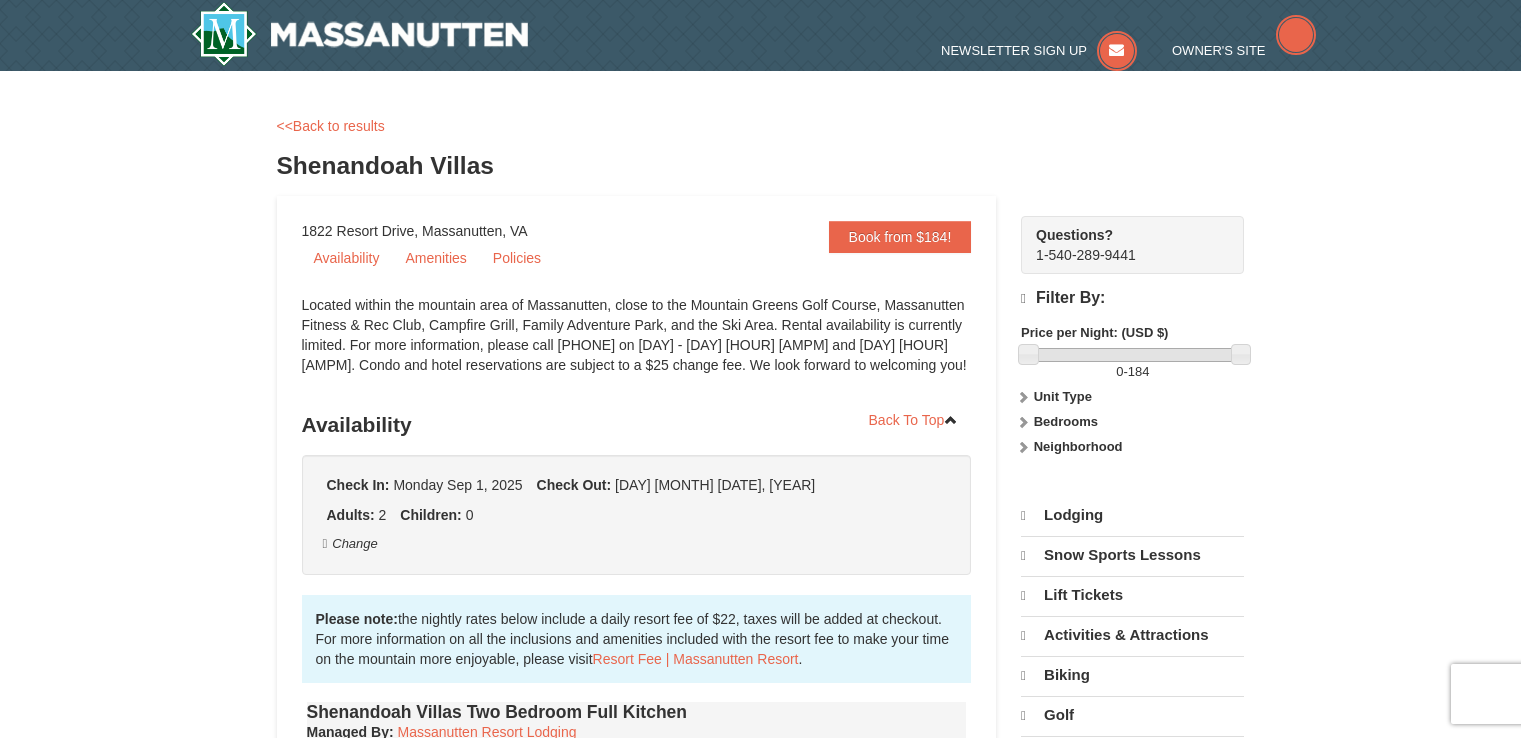 scroll, scrollTop: 0, scrollLeft: 0, axis: both 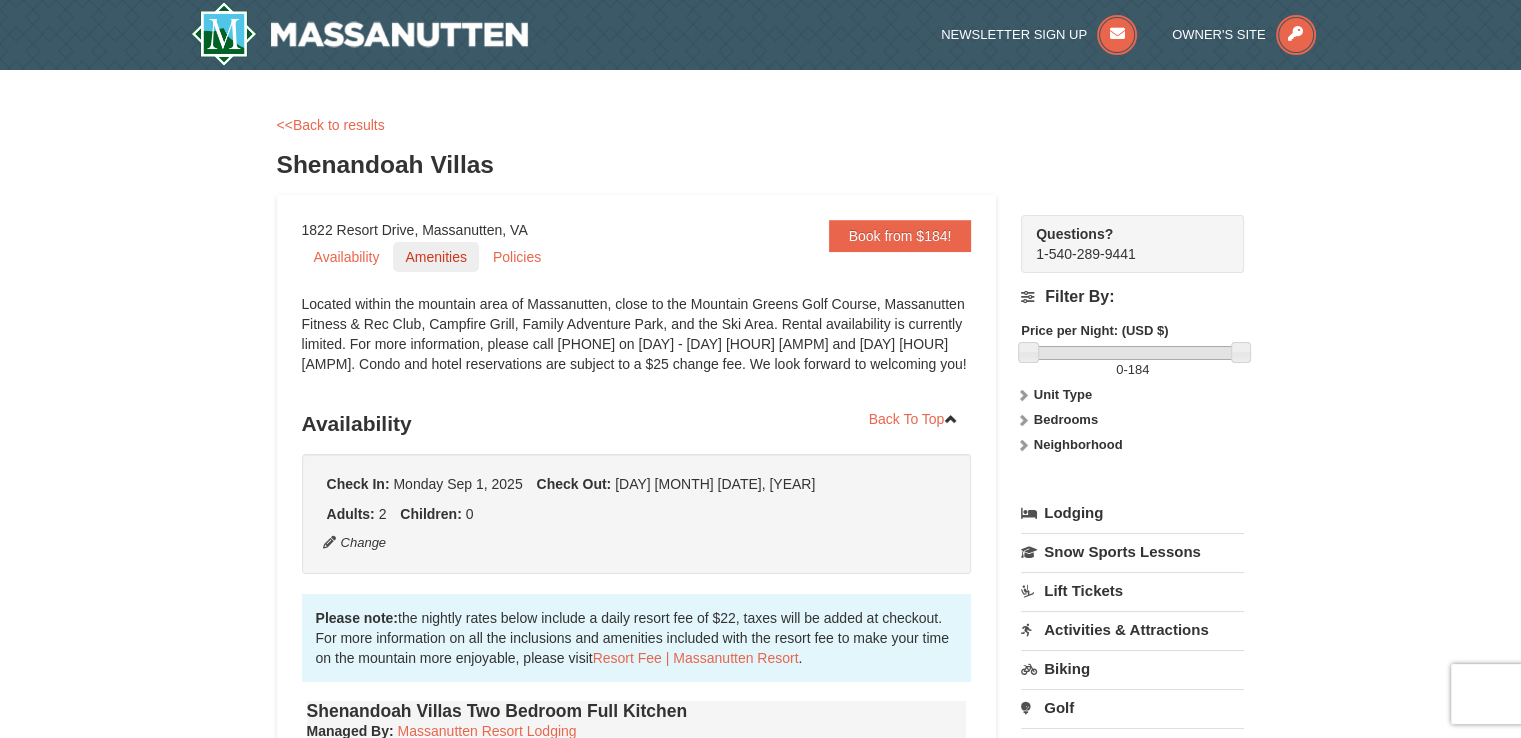 click on "Amenities" at bounding box center [435, 257] 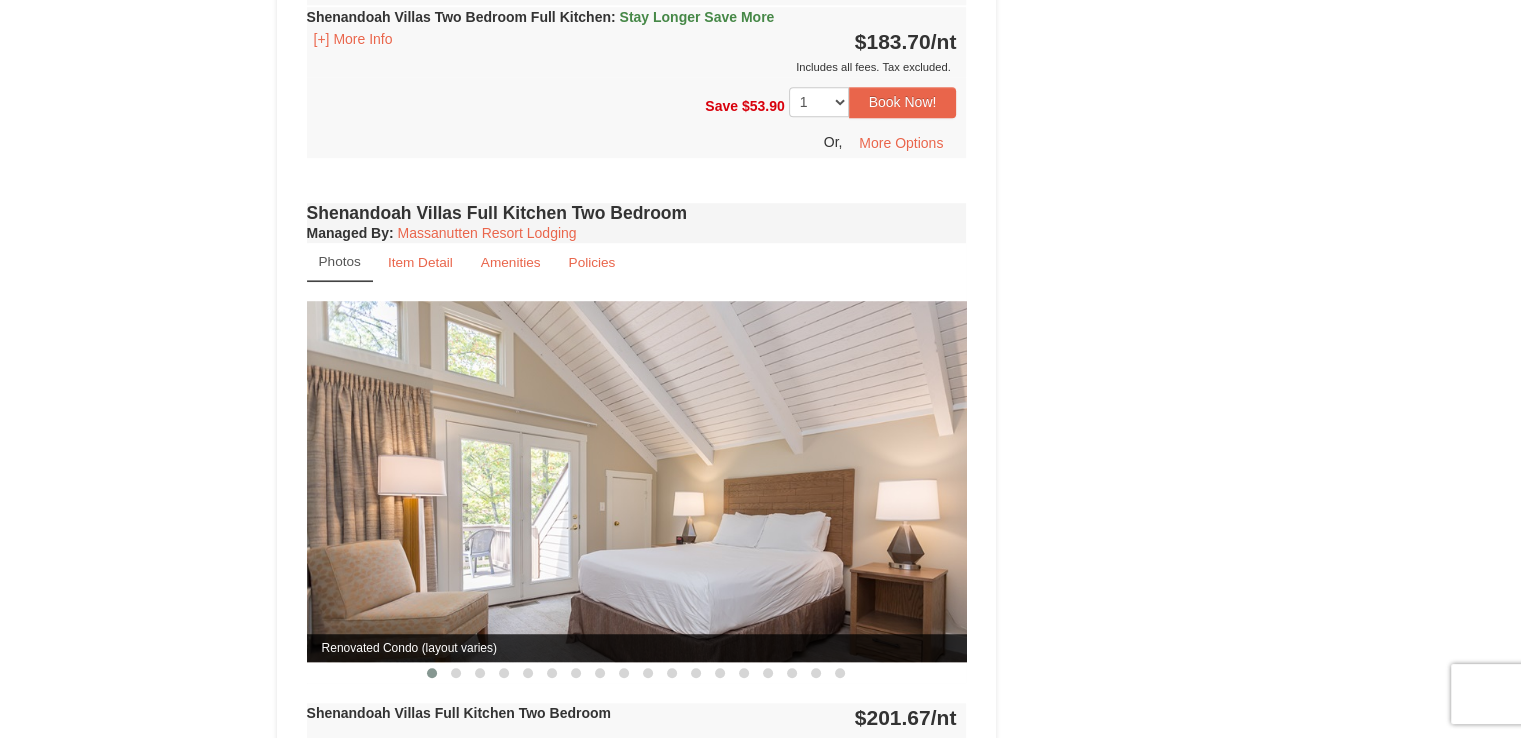 scroll, scrollTop: 1300, scrollLeft: 0, axis: vertical 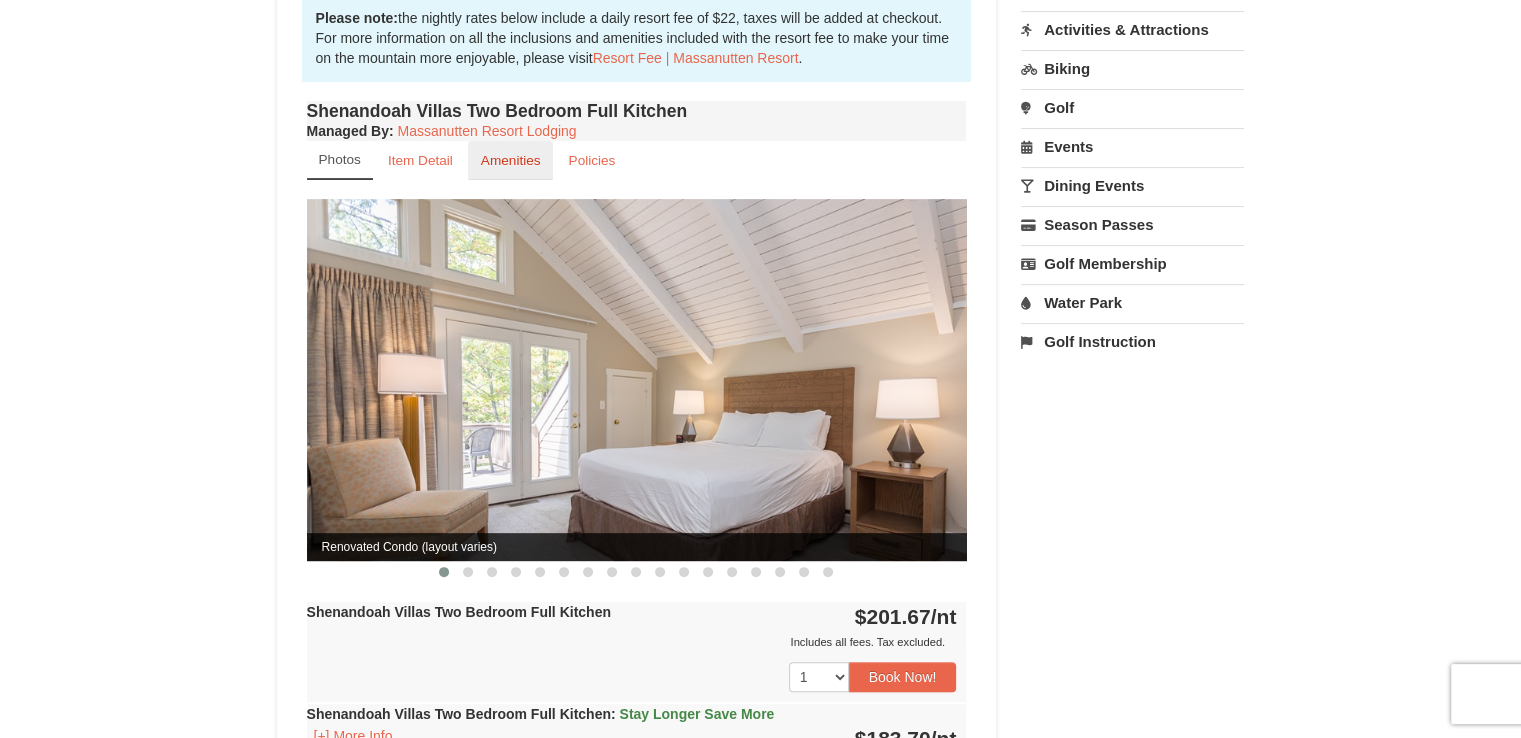 click on "Amenities" at bounding box center (511, 160) 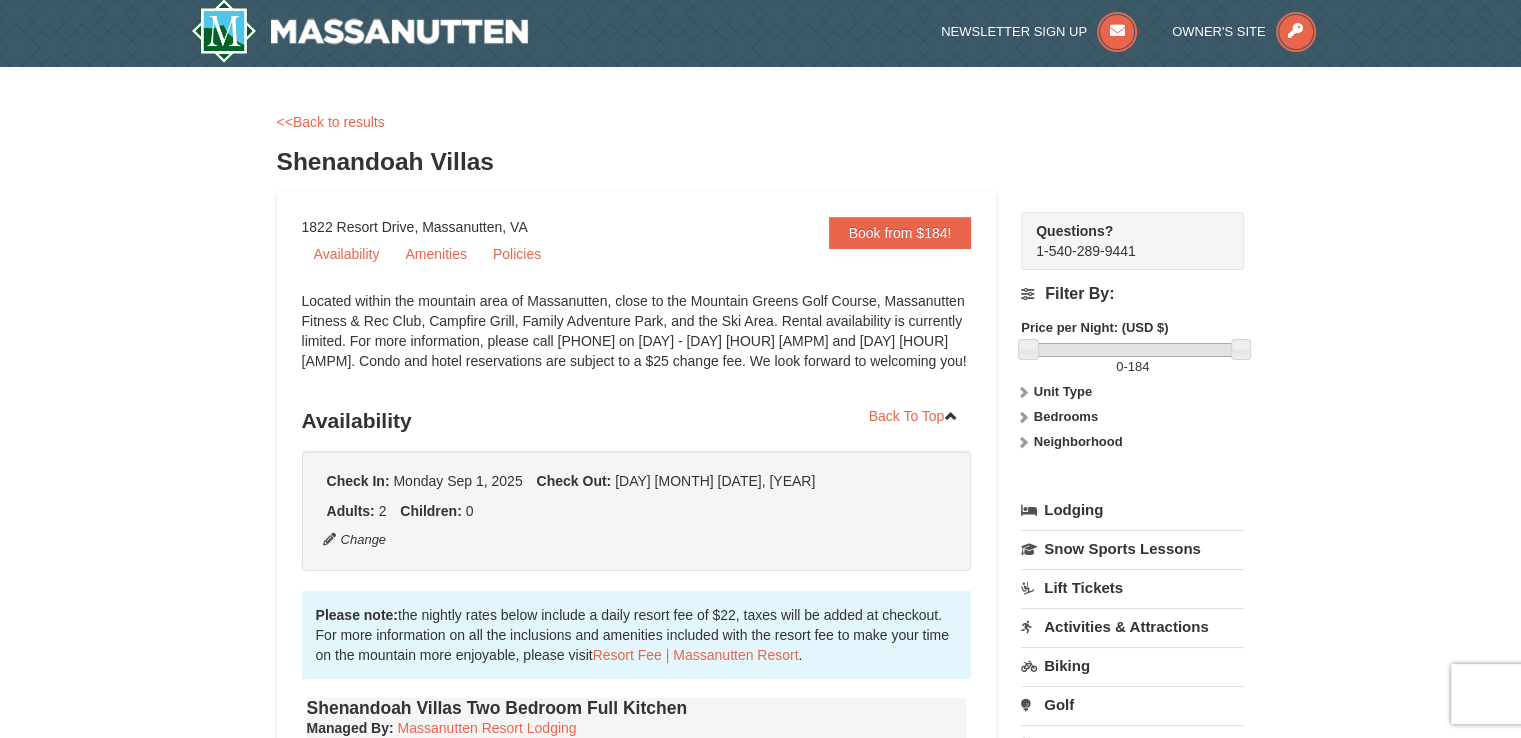 scroll, scrollTop: 0, scrollLeft: 0, axis: both 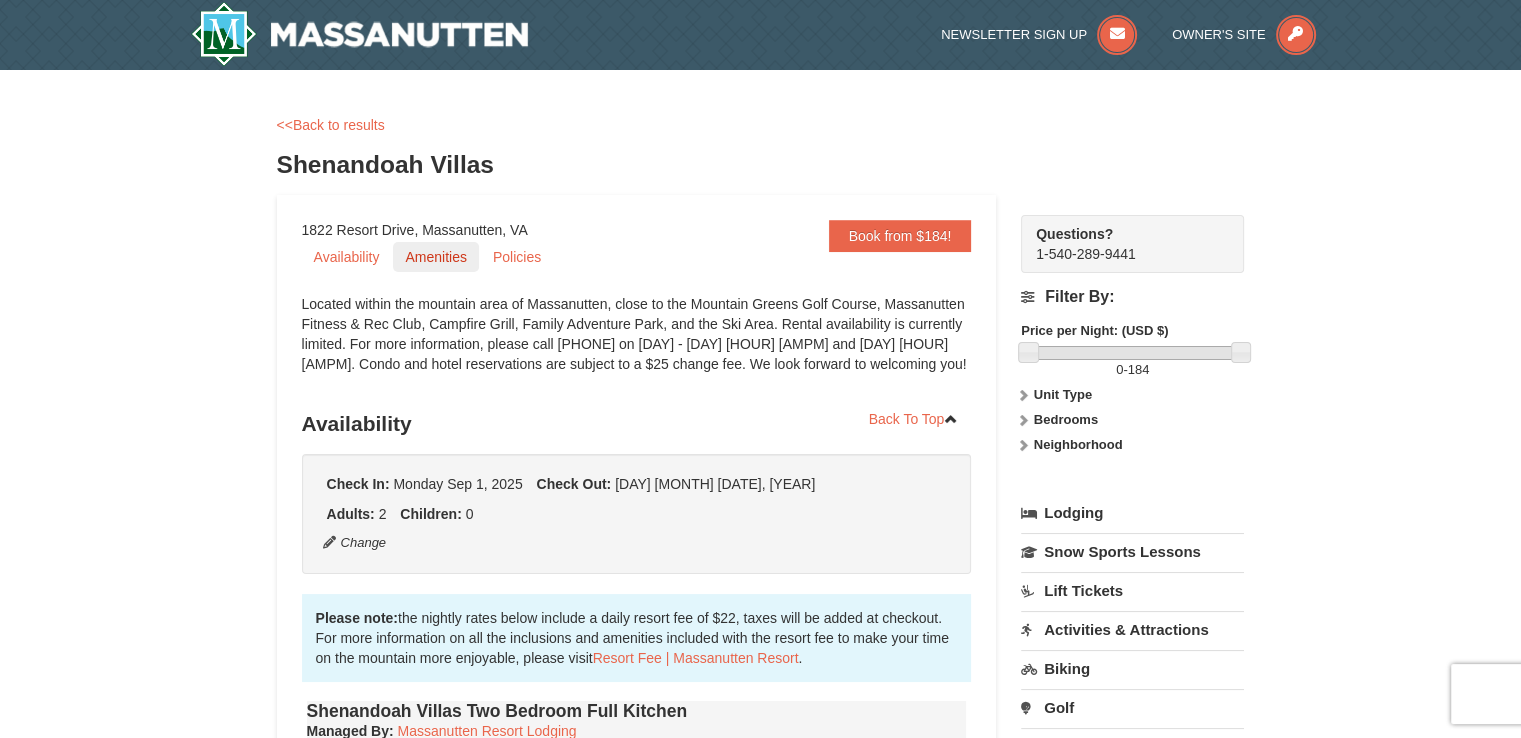click on "Amenities" at bounding box center (435, 257) 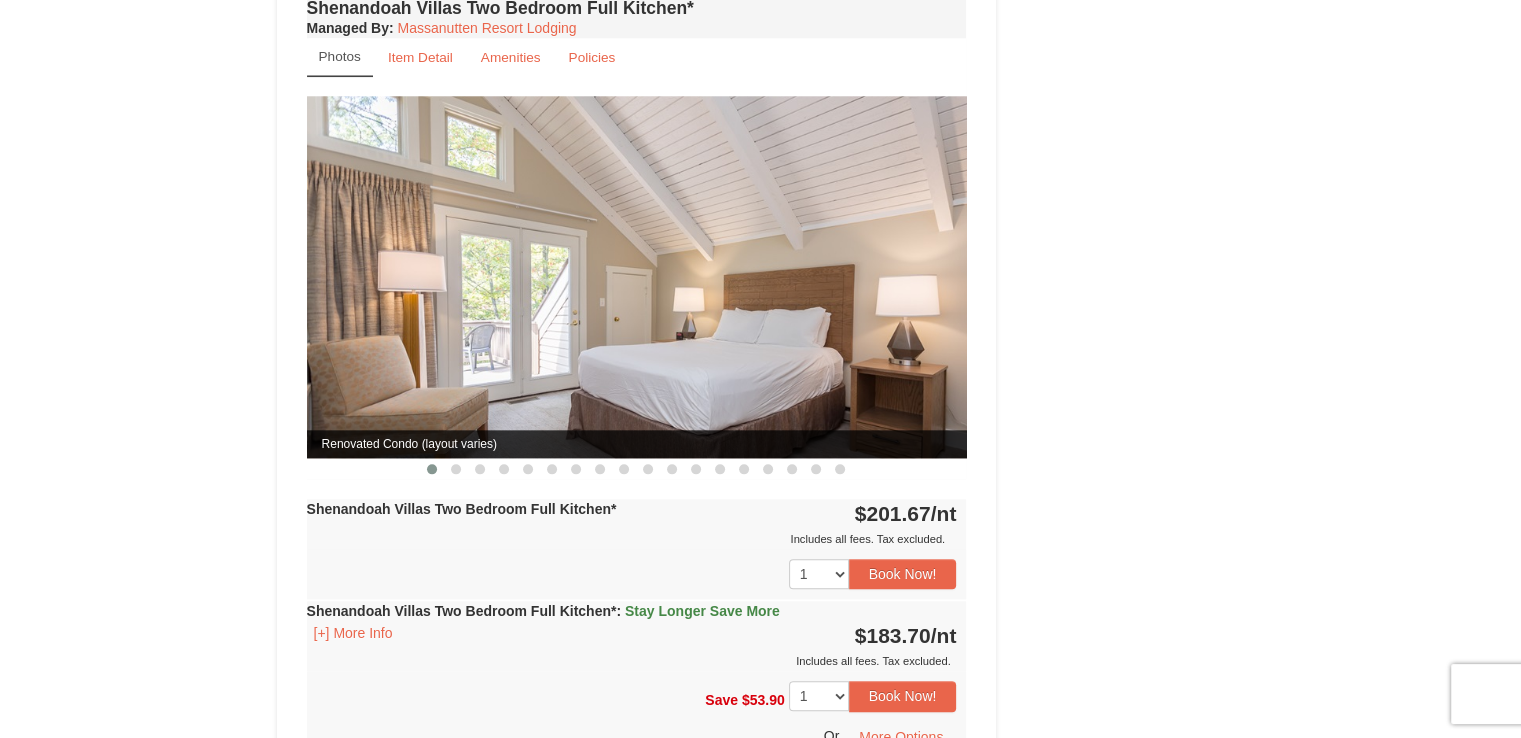 scroll, scrollTop: 2108, scrollLeft: 0, axis: vertical 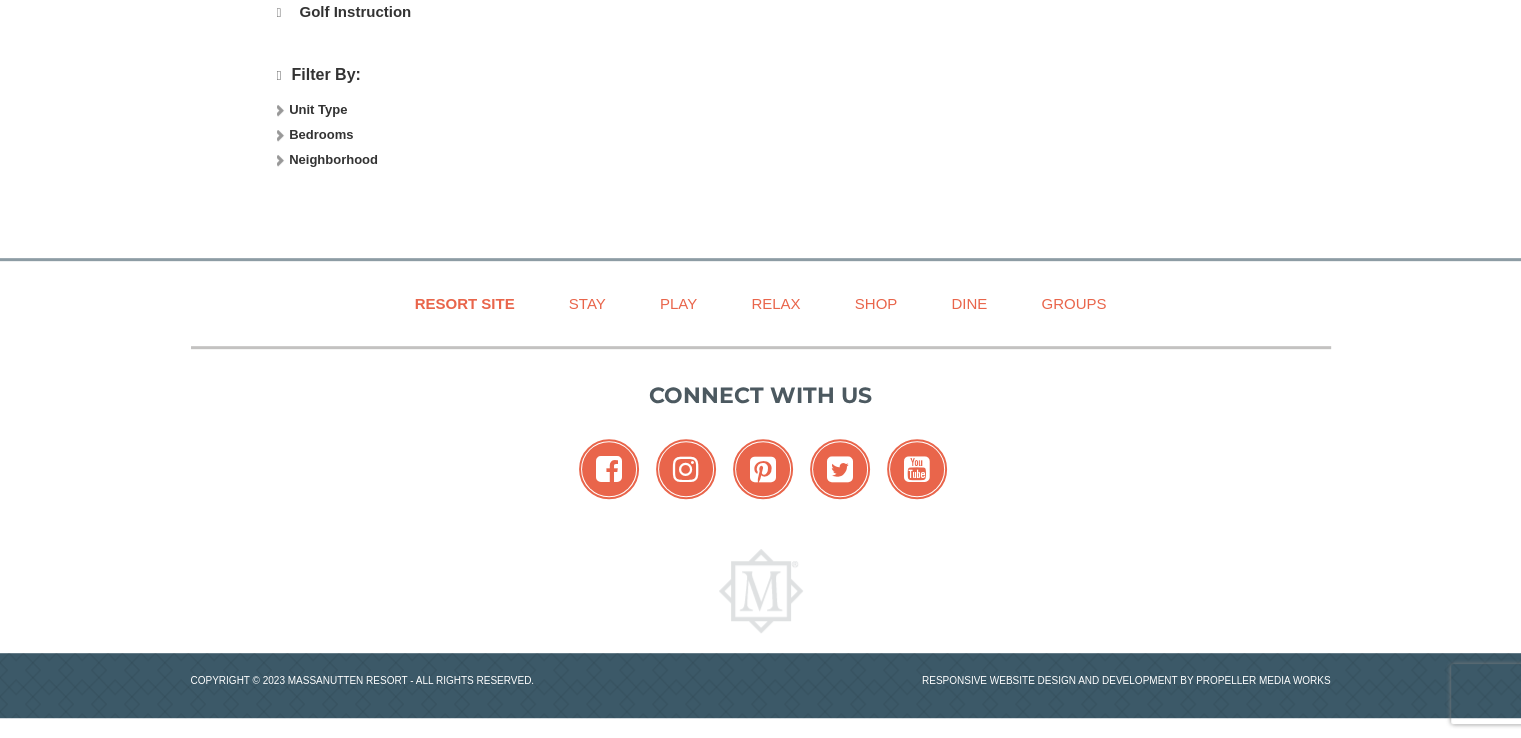 select on "8" 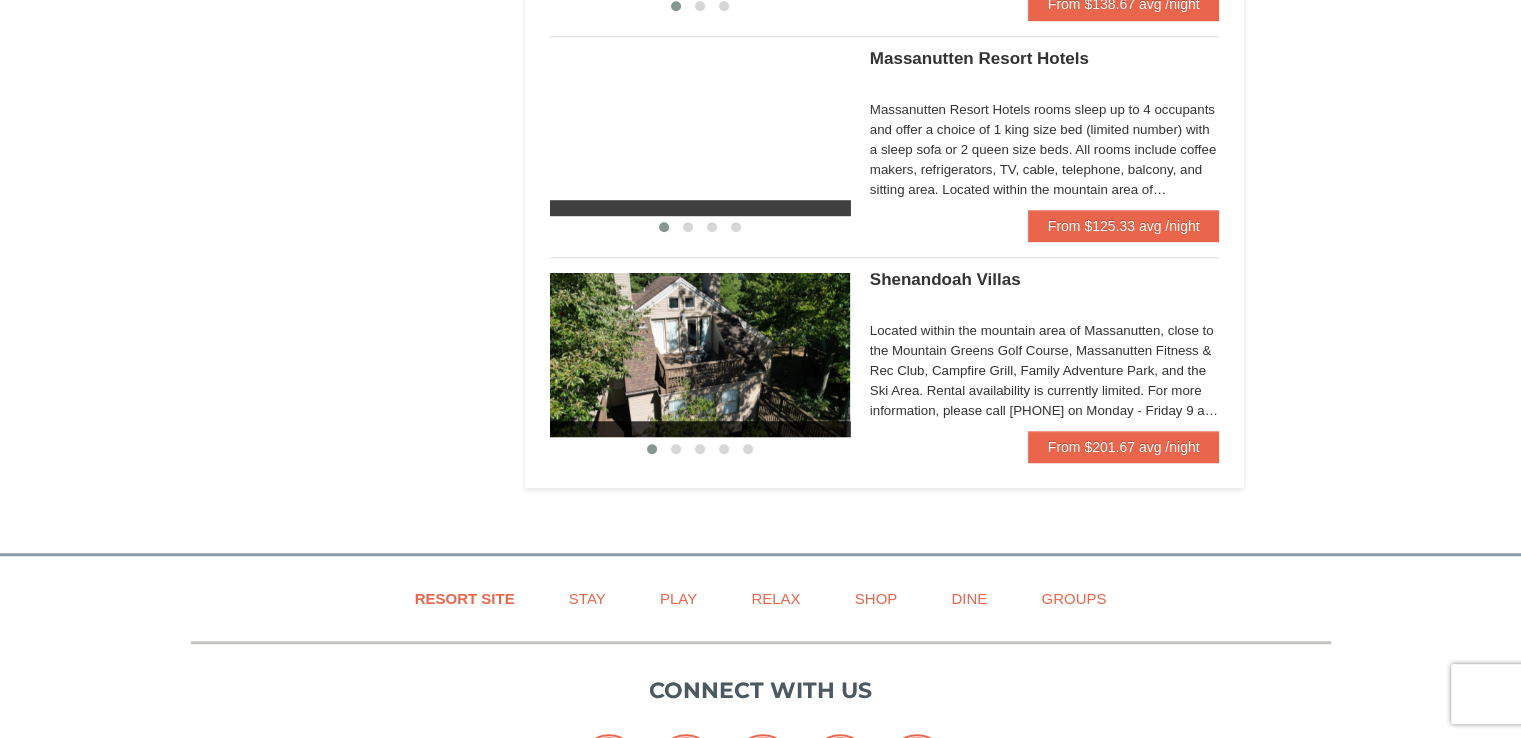 scroll, scrollTop: 1299, scrollLeft: 0, axis: vertical 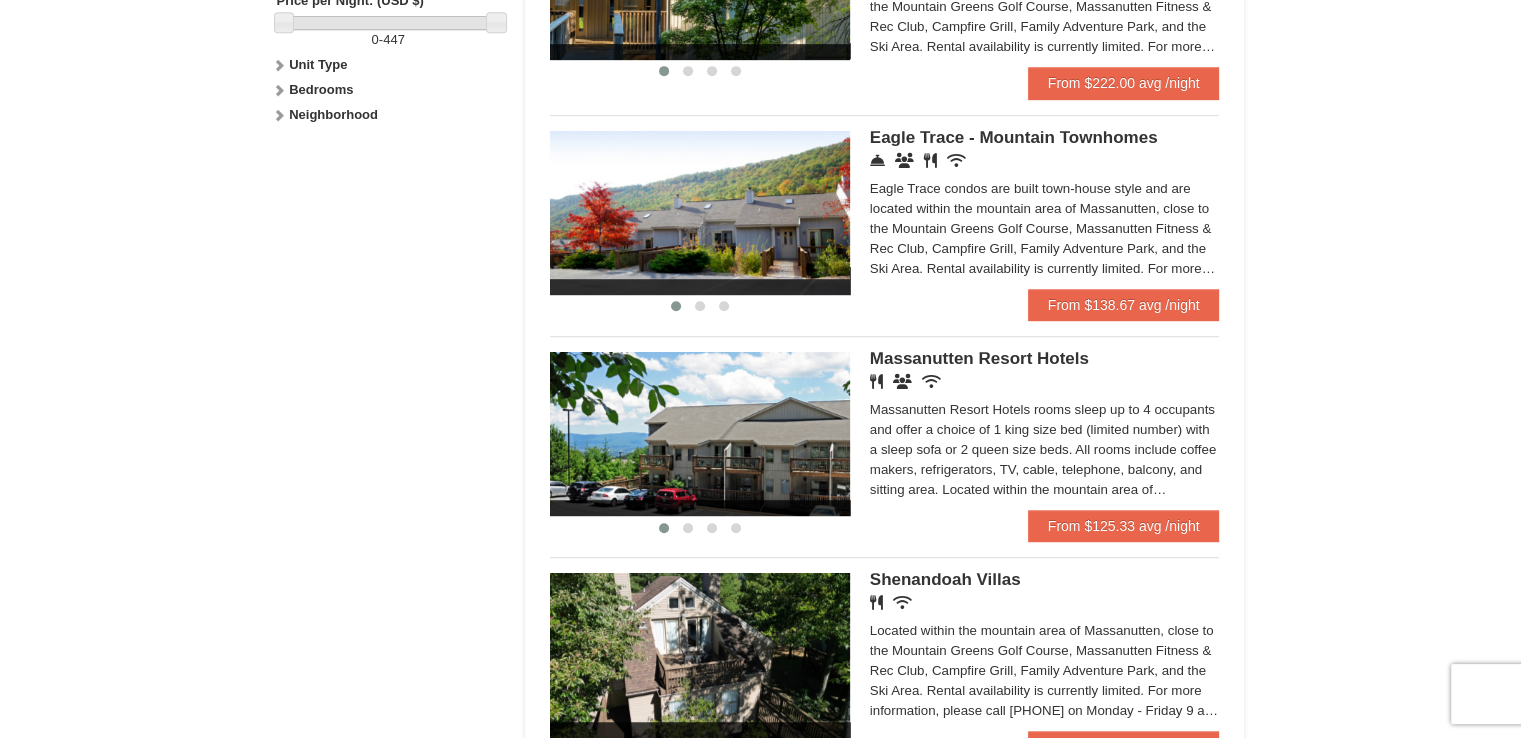 click on "Concierge Desk Conference Facilities Restaurant Wireless Internet (free)" at bounding box center (1045, 161) 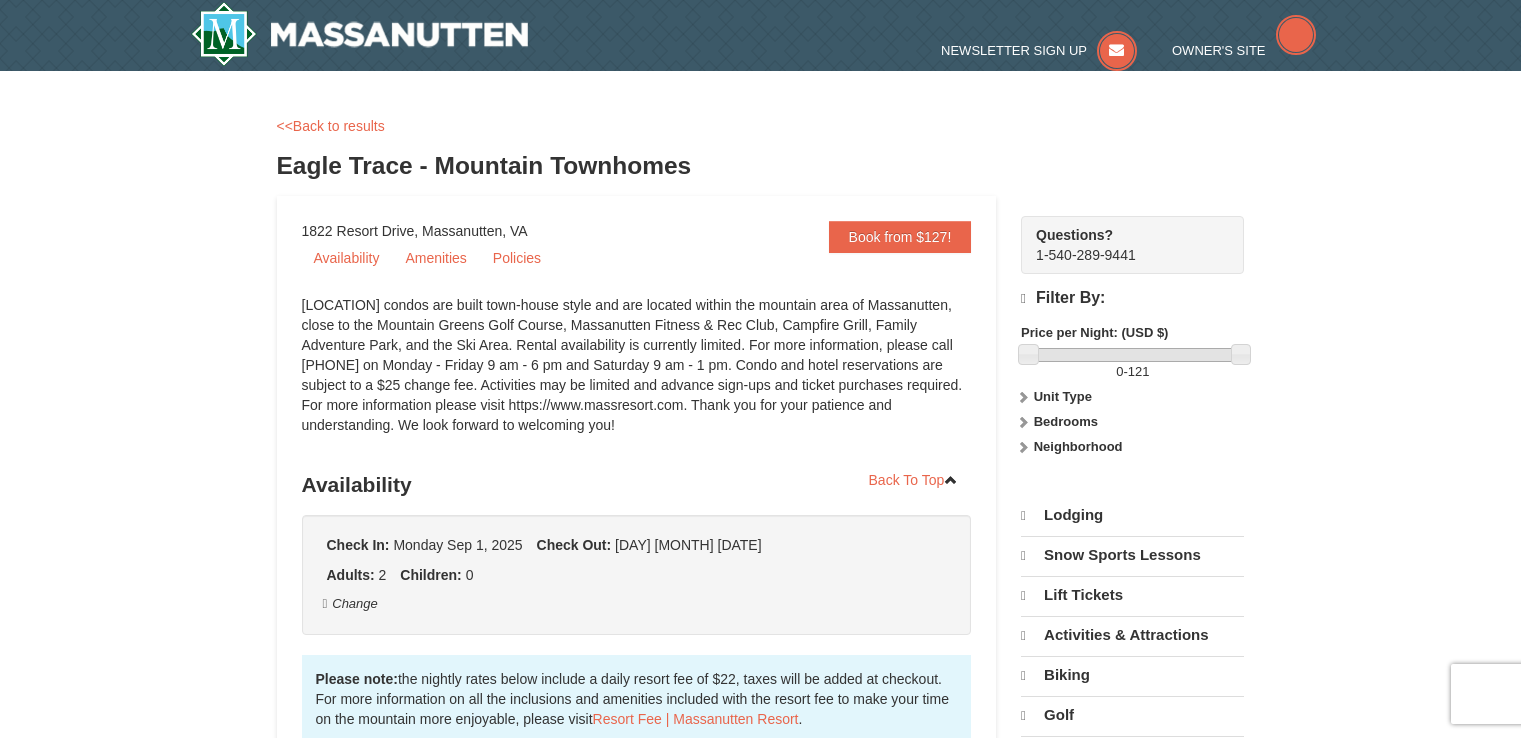 scroll, scrollTop: 0, scrollLeft: 0, axis: both 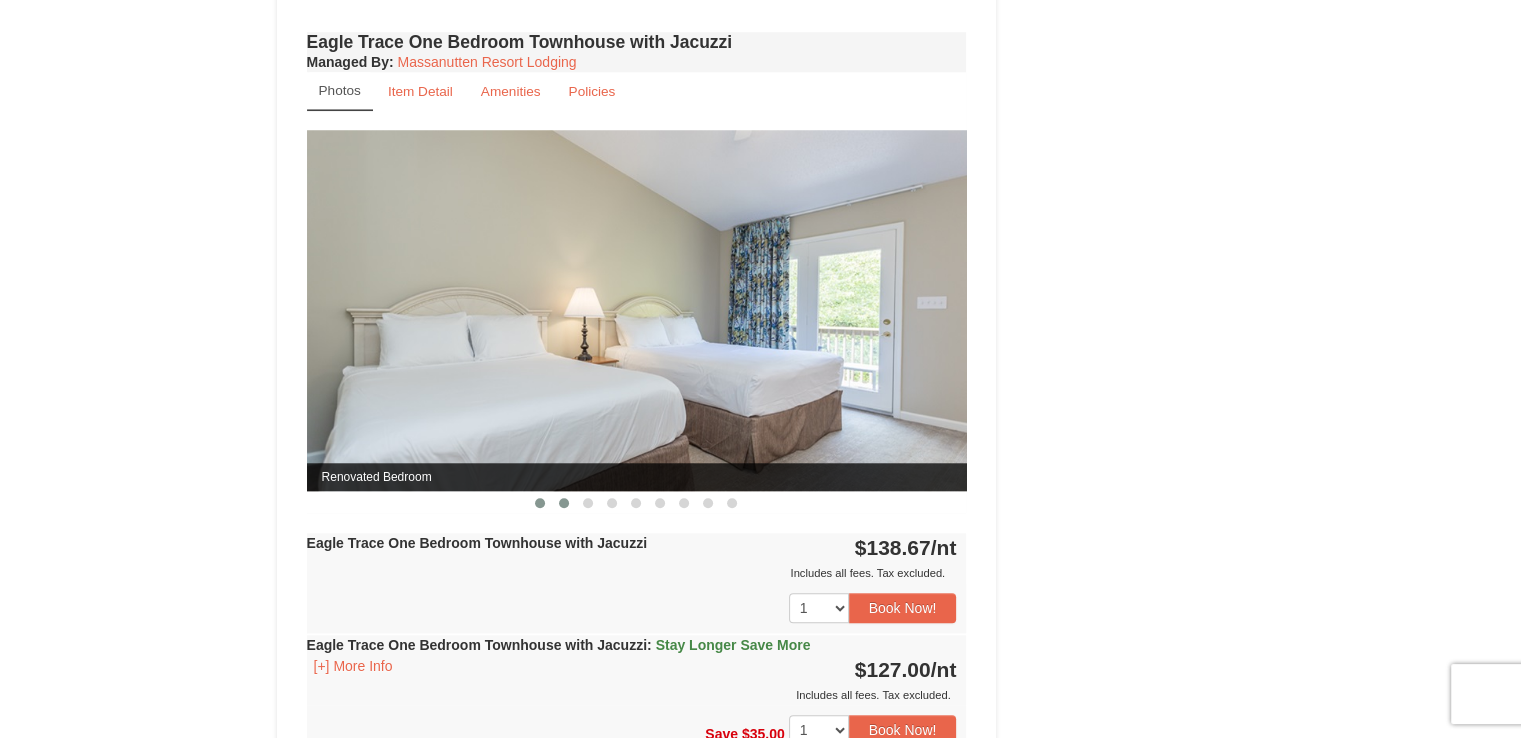 click at bounding box center (564, 503) 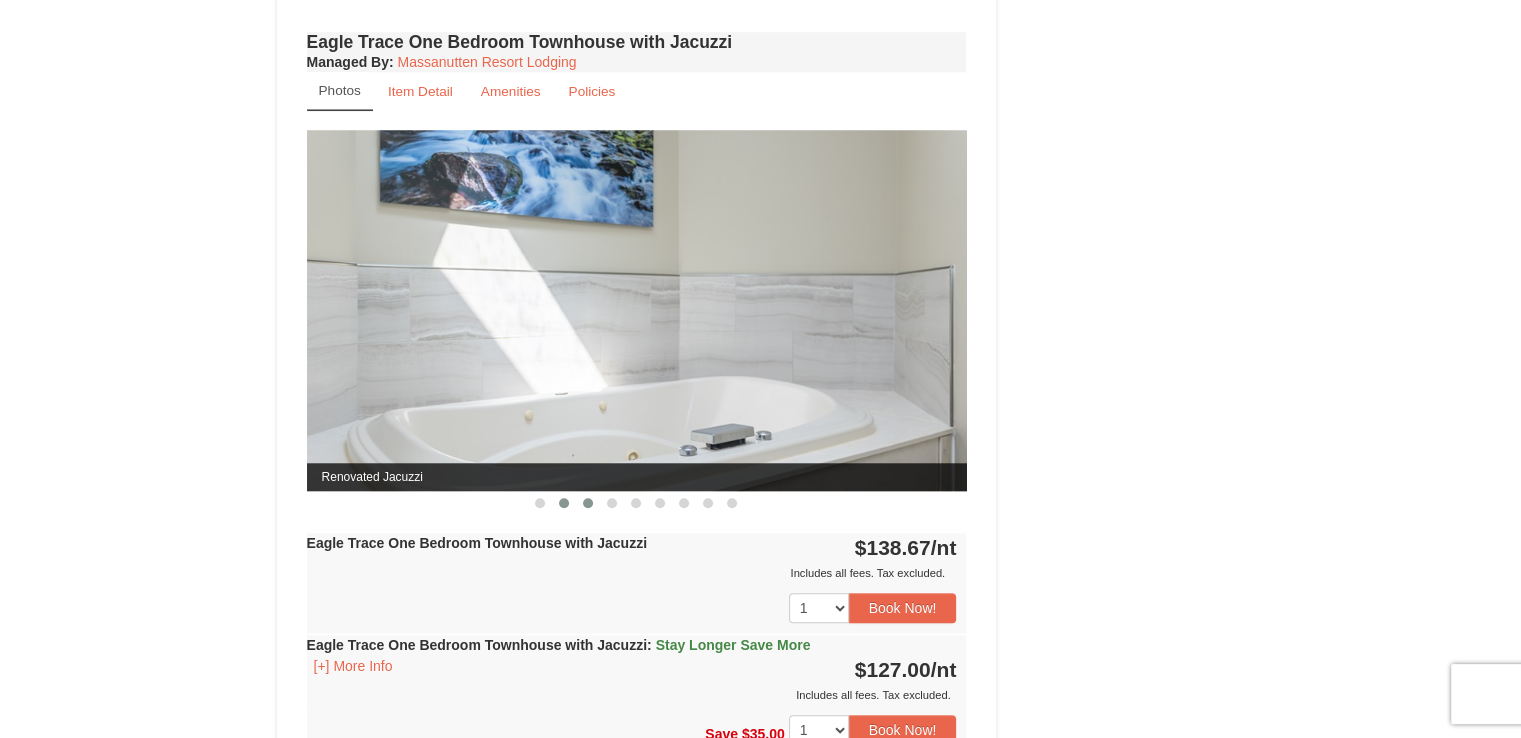 click at bounding box center [588, 503] 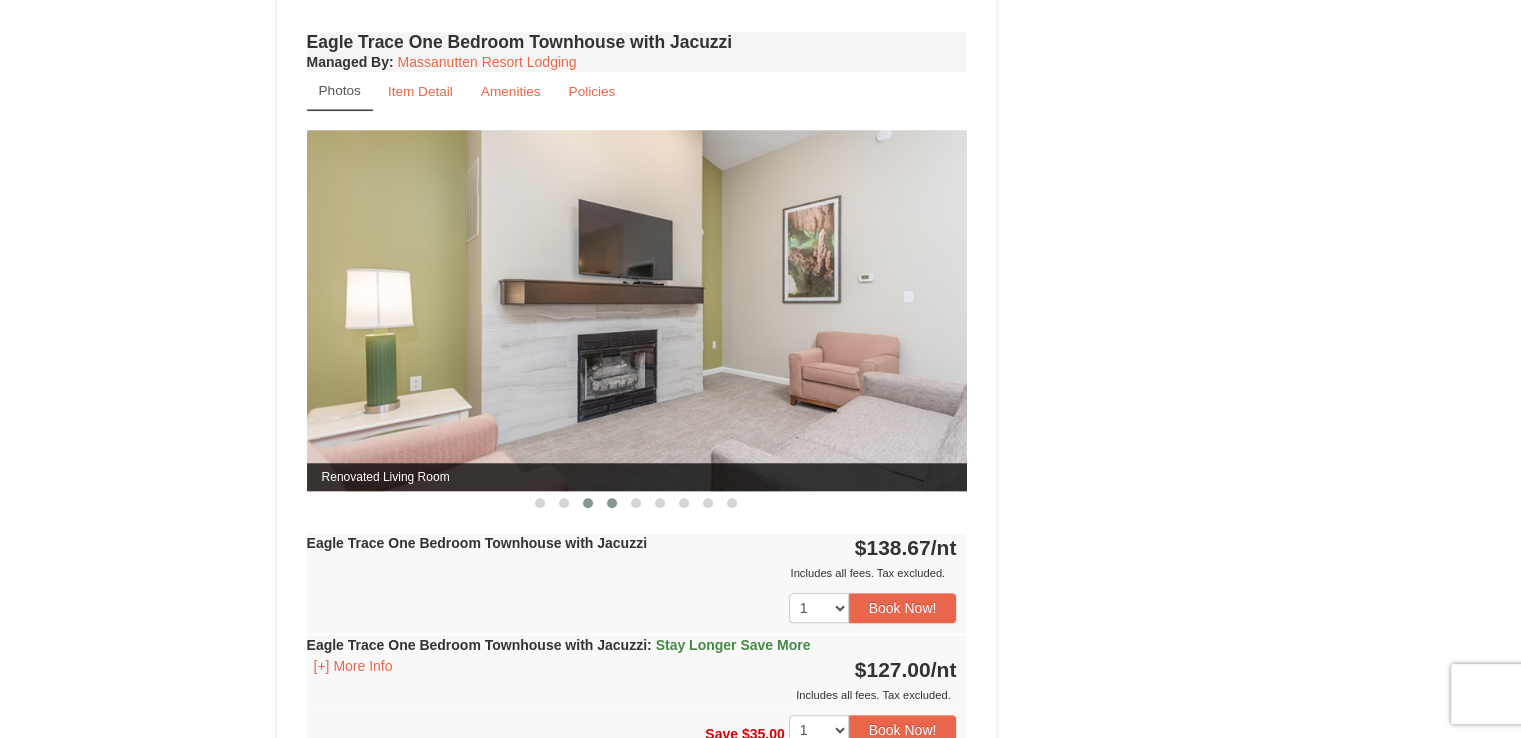 click at bounding box center (612, 503) 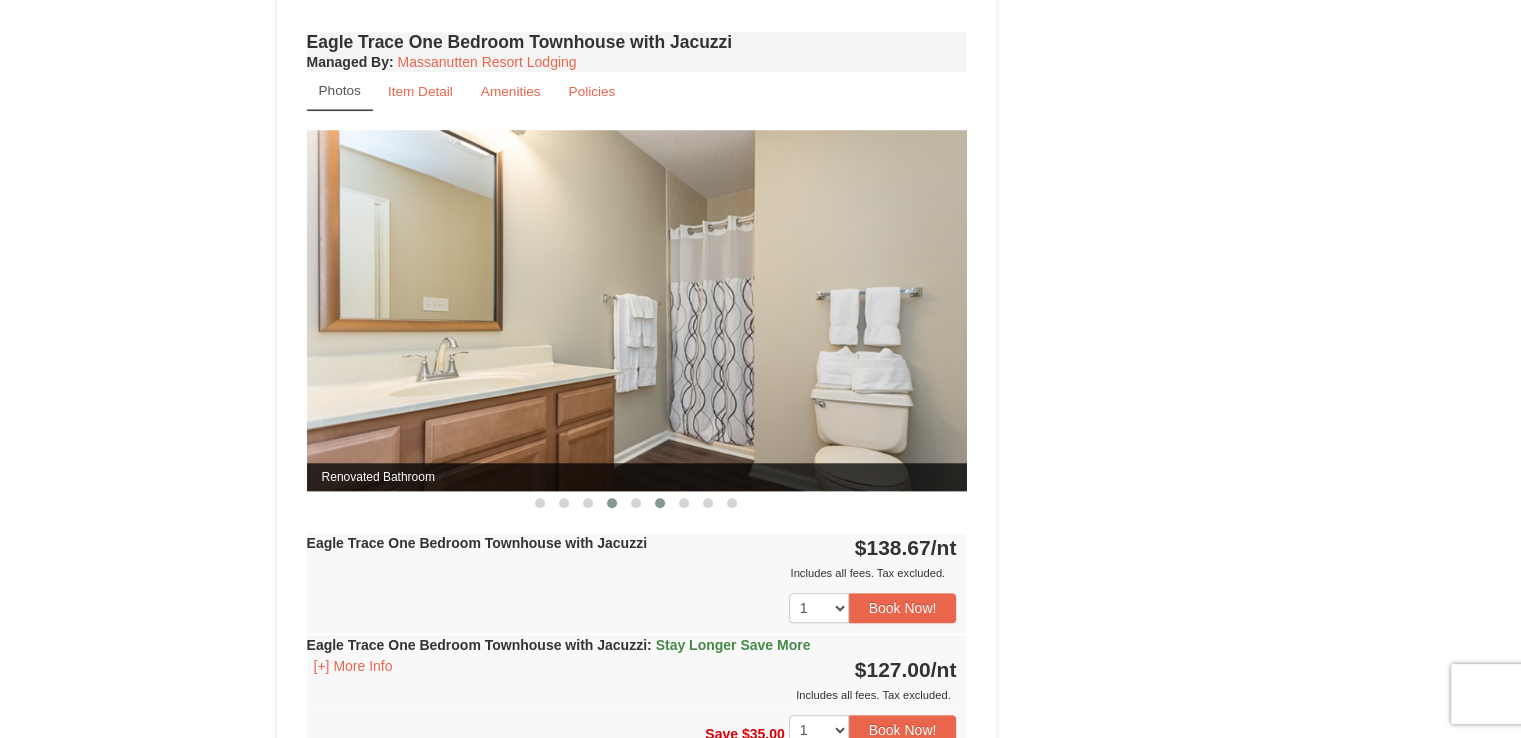 click at bounding box center (660, 503) 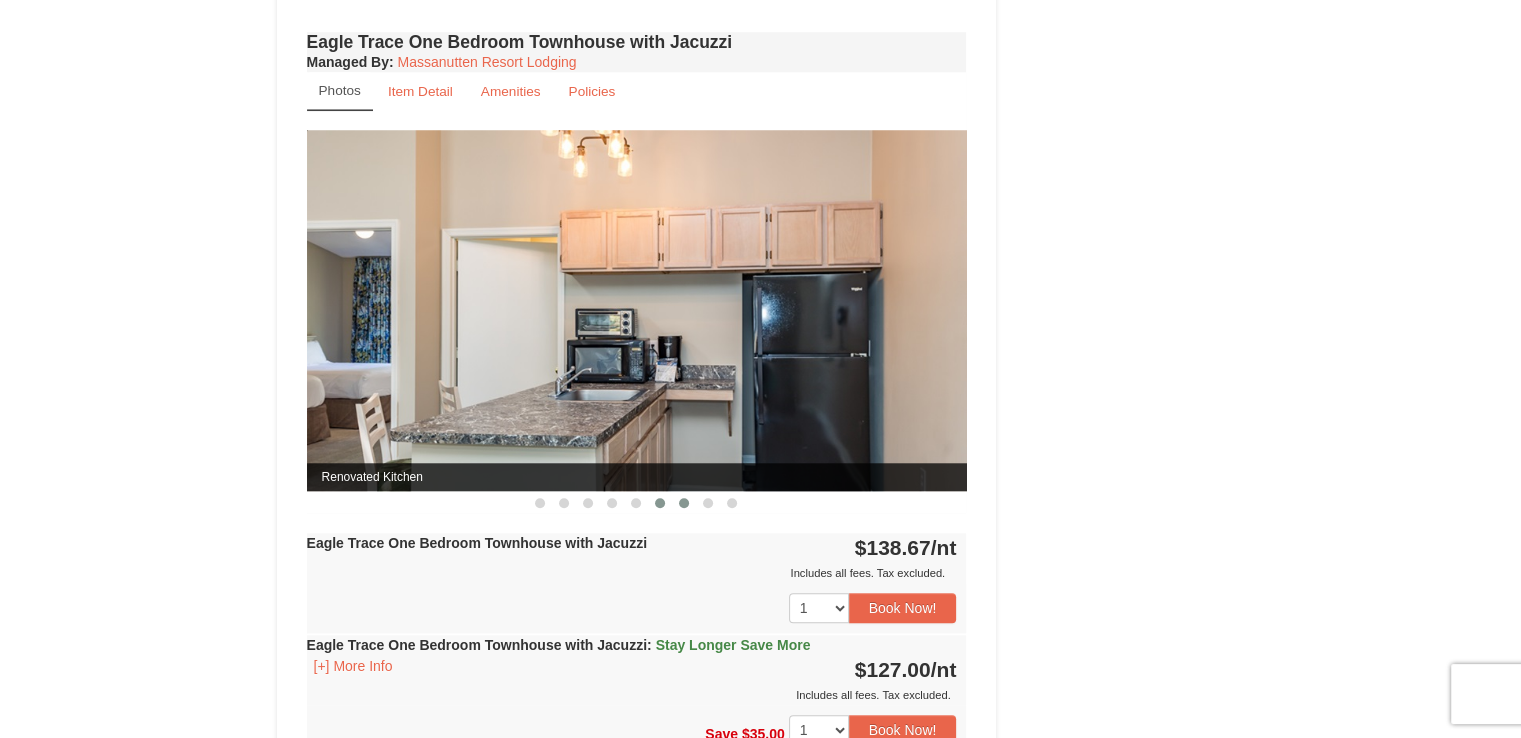 click at bounding box center (684, 503) 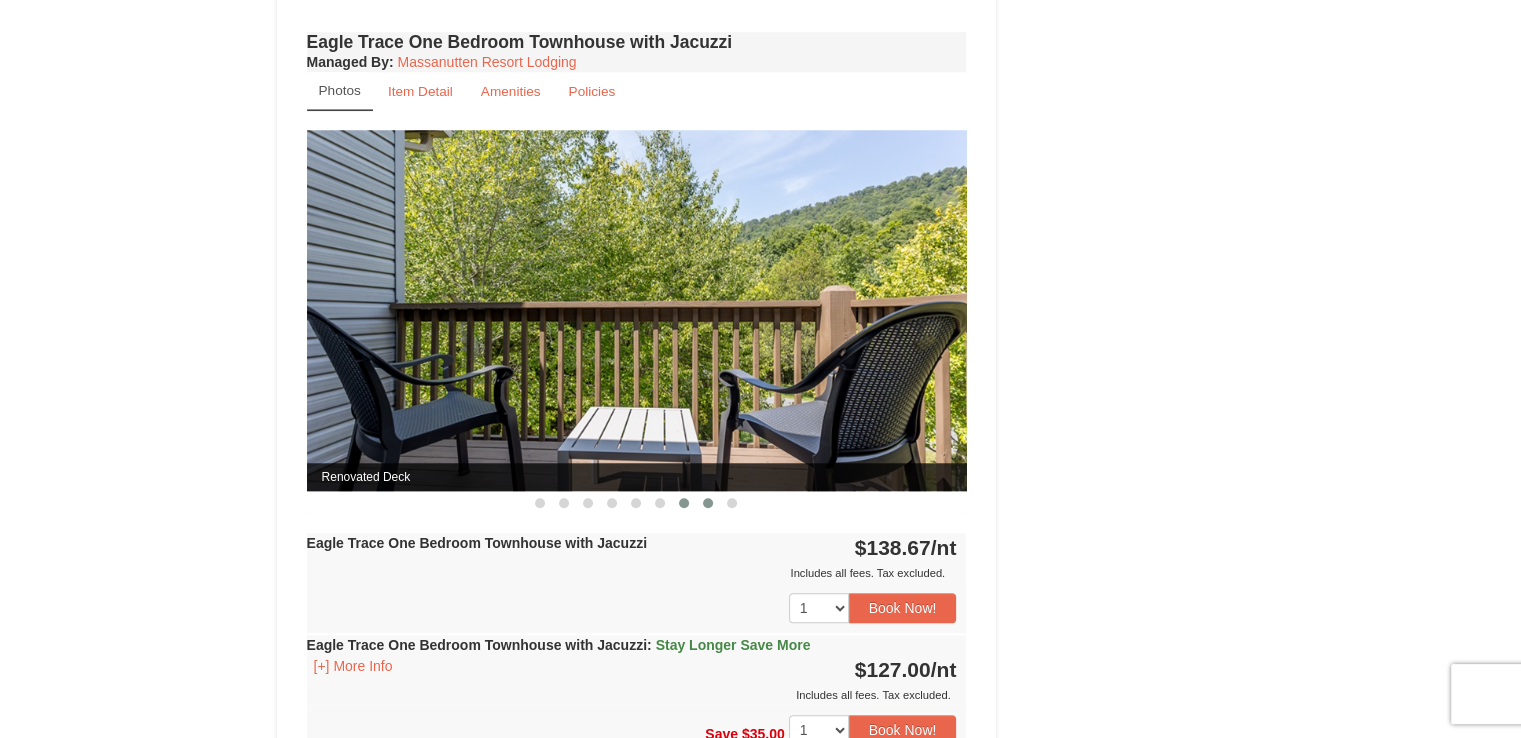 click at bounding box center (708, 503) 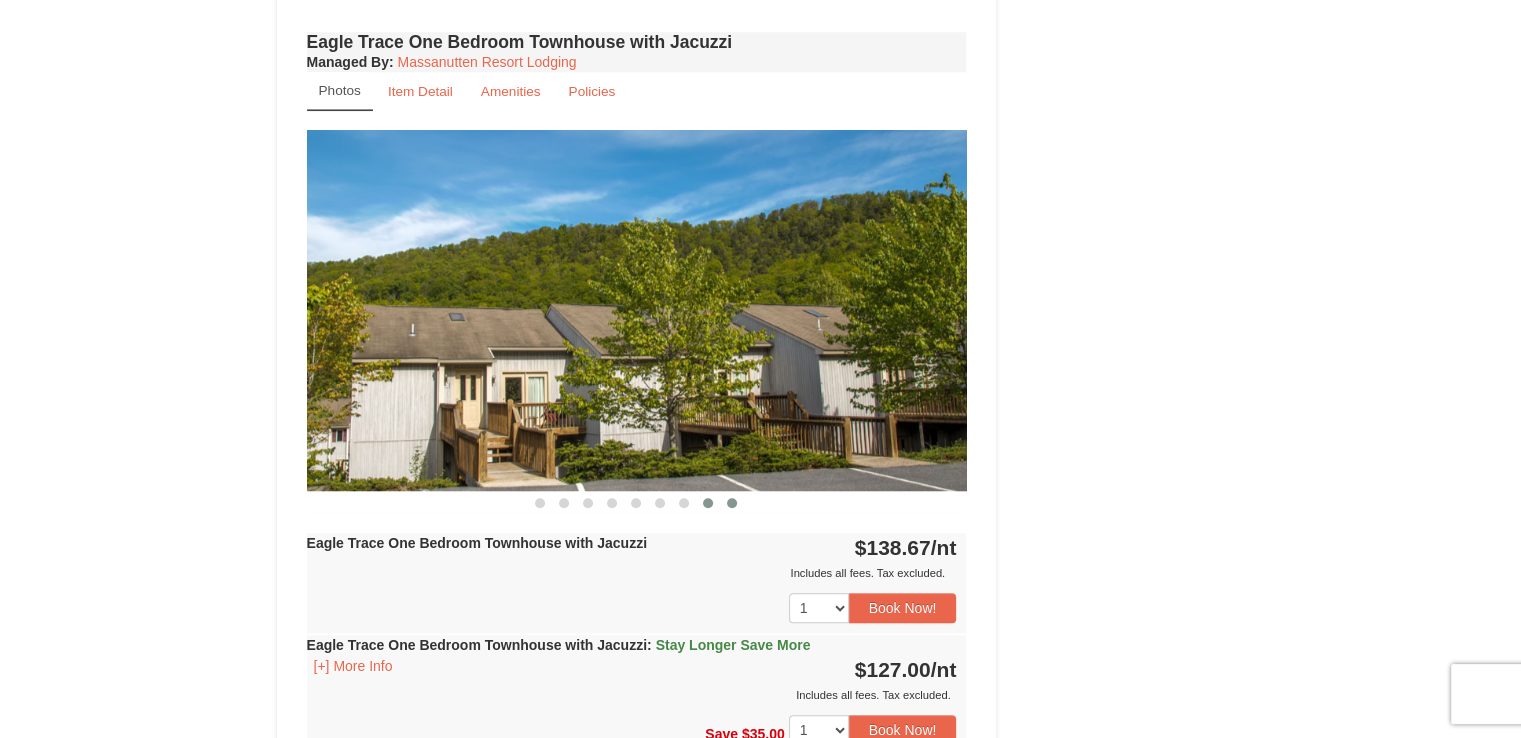 click at bounding box center (732, 503) 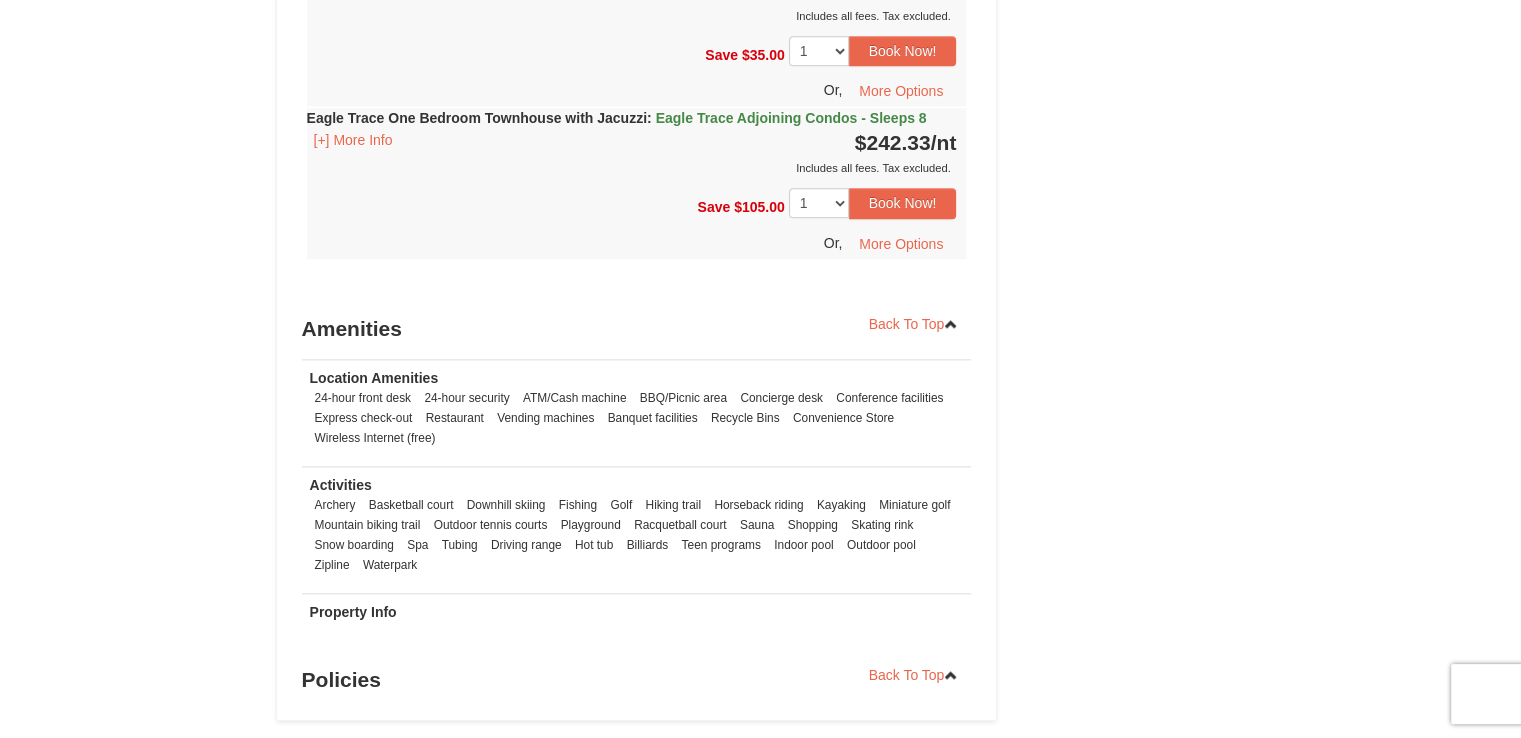 scroll, scrollTop: 2500, scrollLeft: 0, axis: vertical 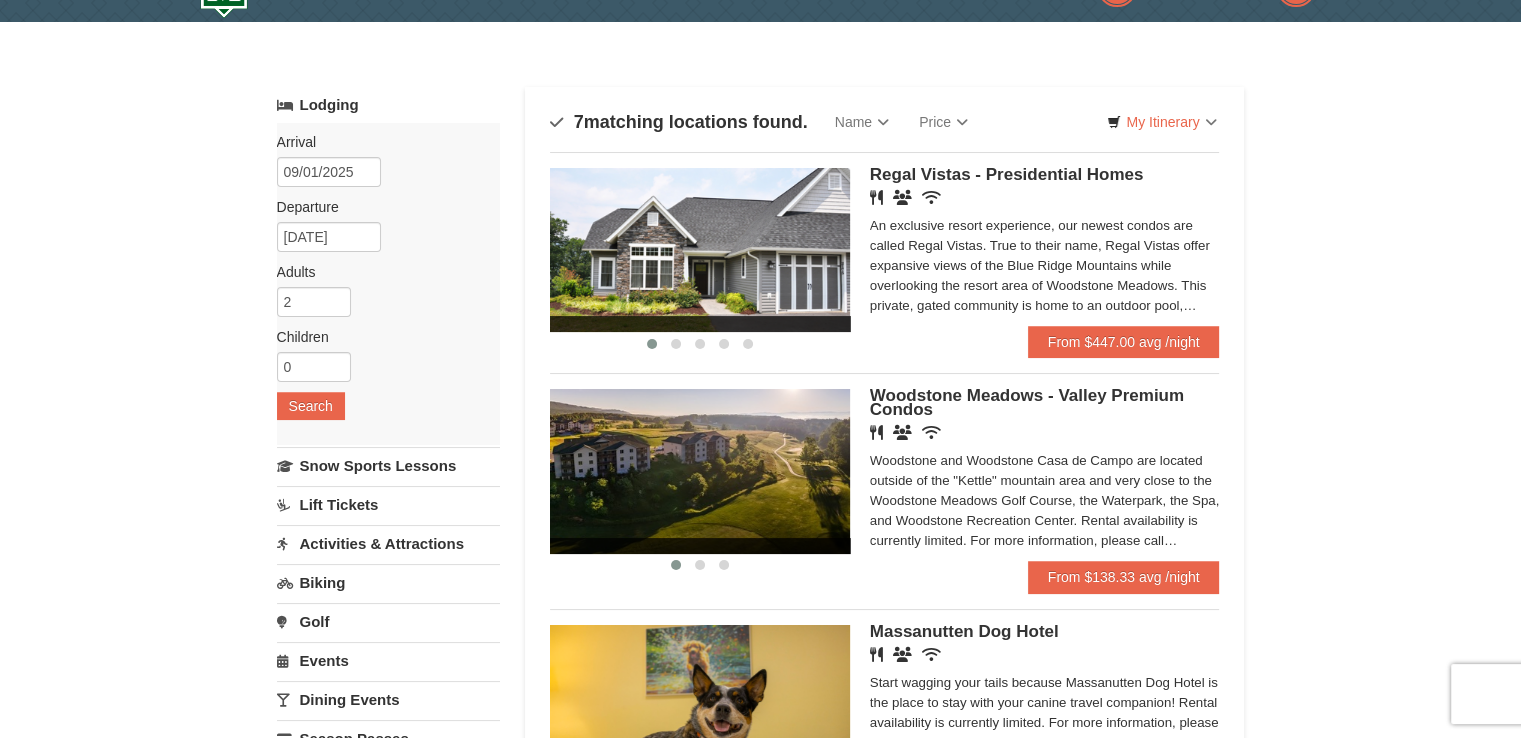 click at bounding box center [700, 324] 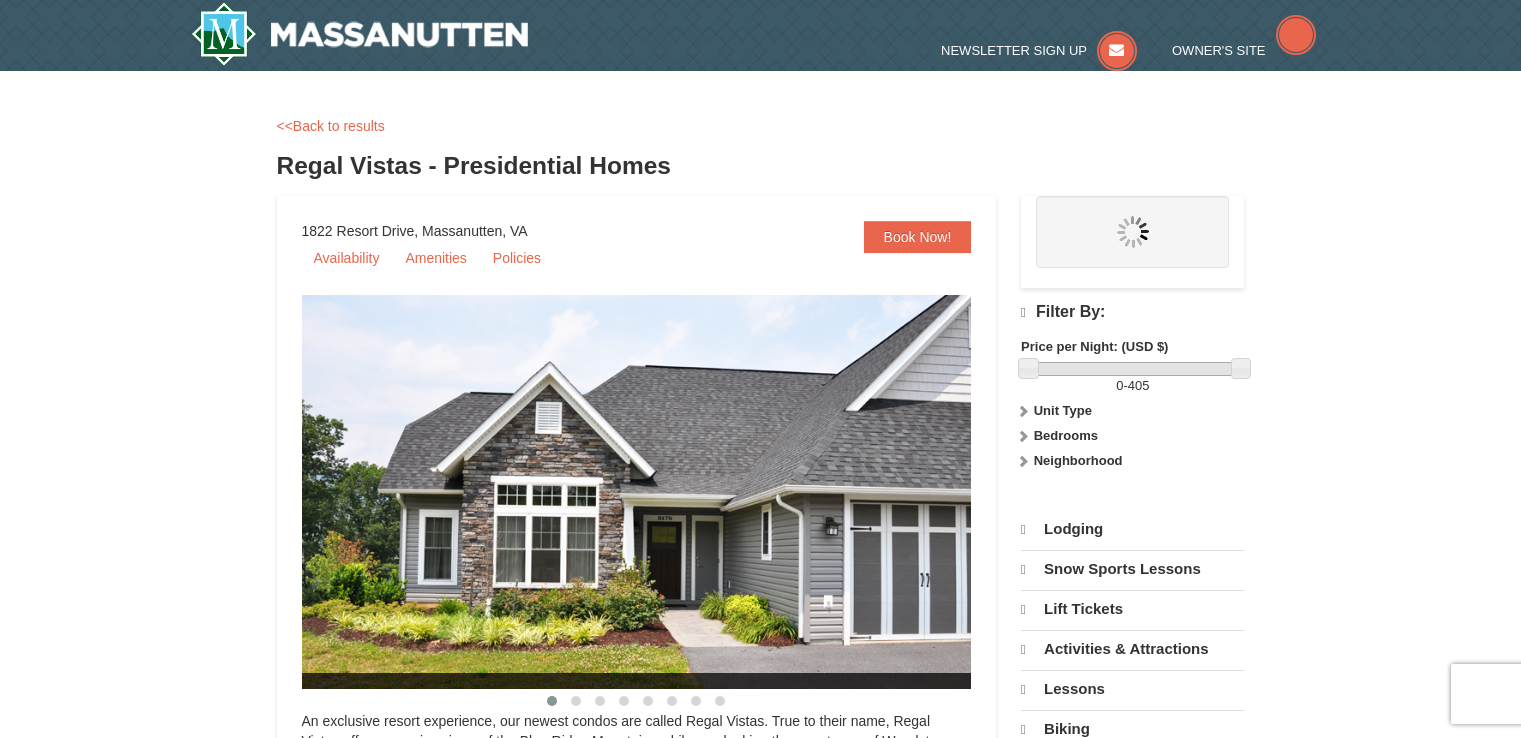 scroll, scrollTop: 0, scrollLeft: 0, axis: both 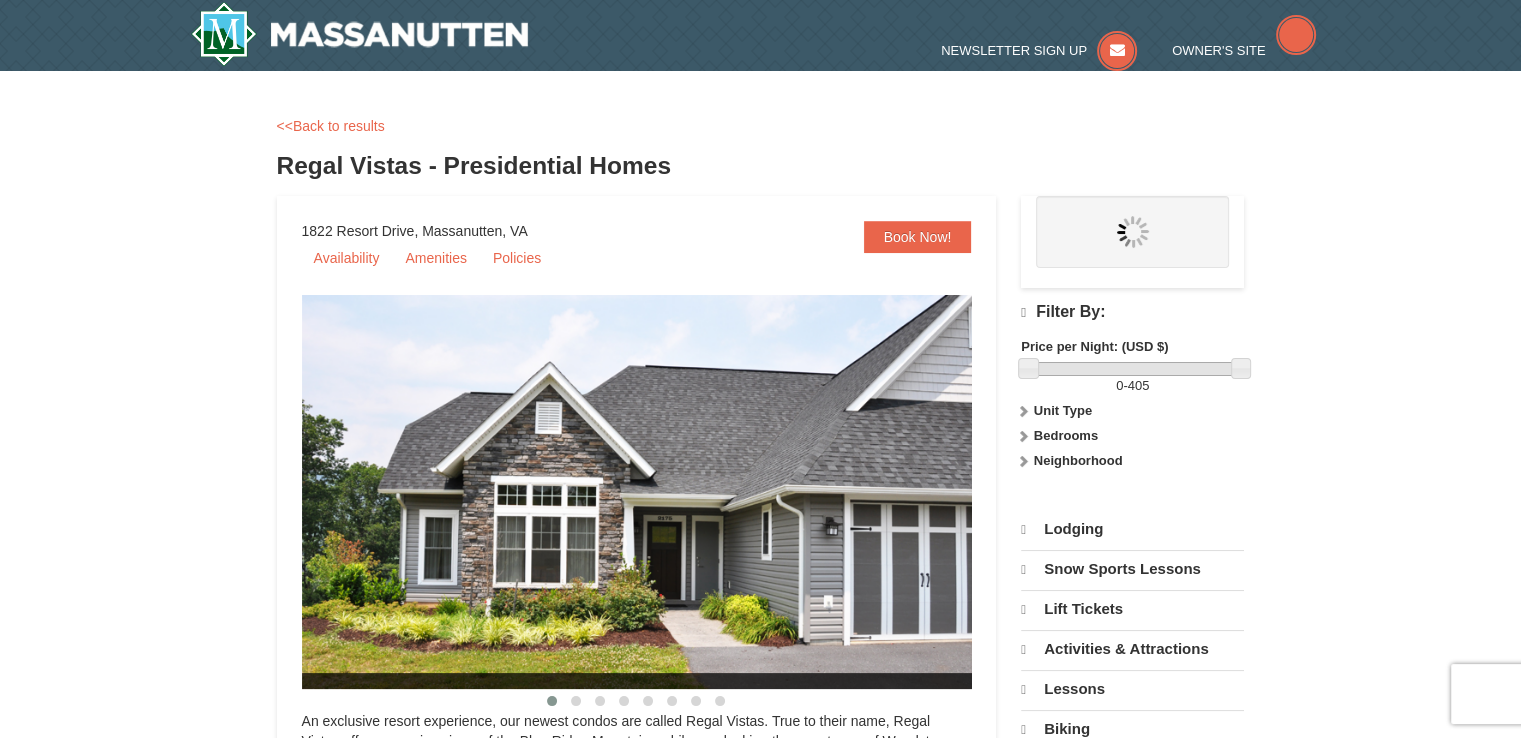 select on "8" 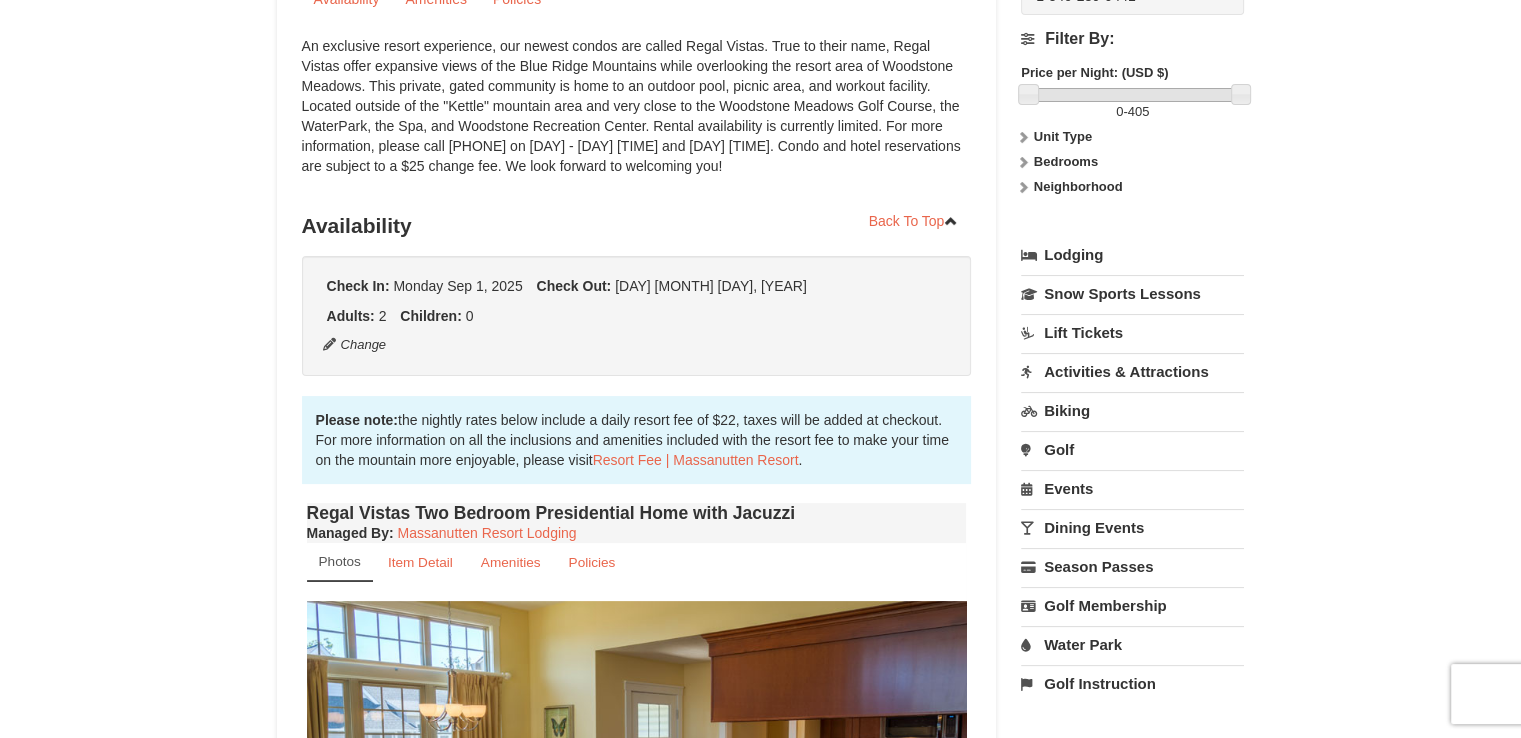 scroll, scrollTop: 0, scrollLeft: 0, axis: both 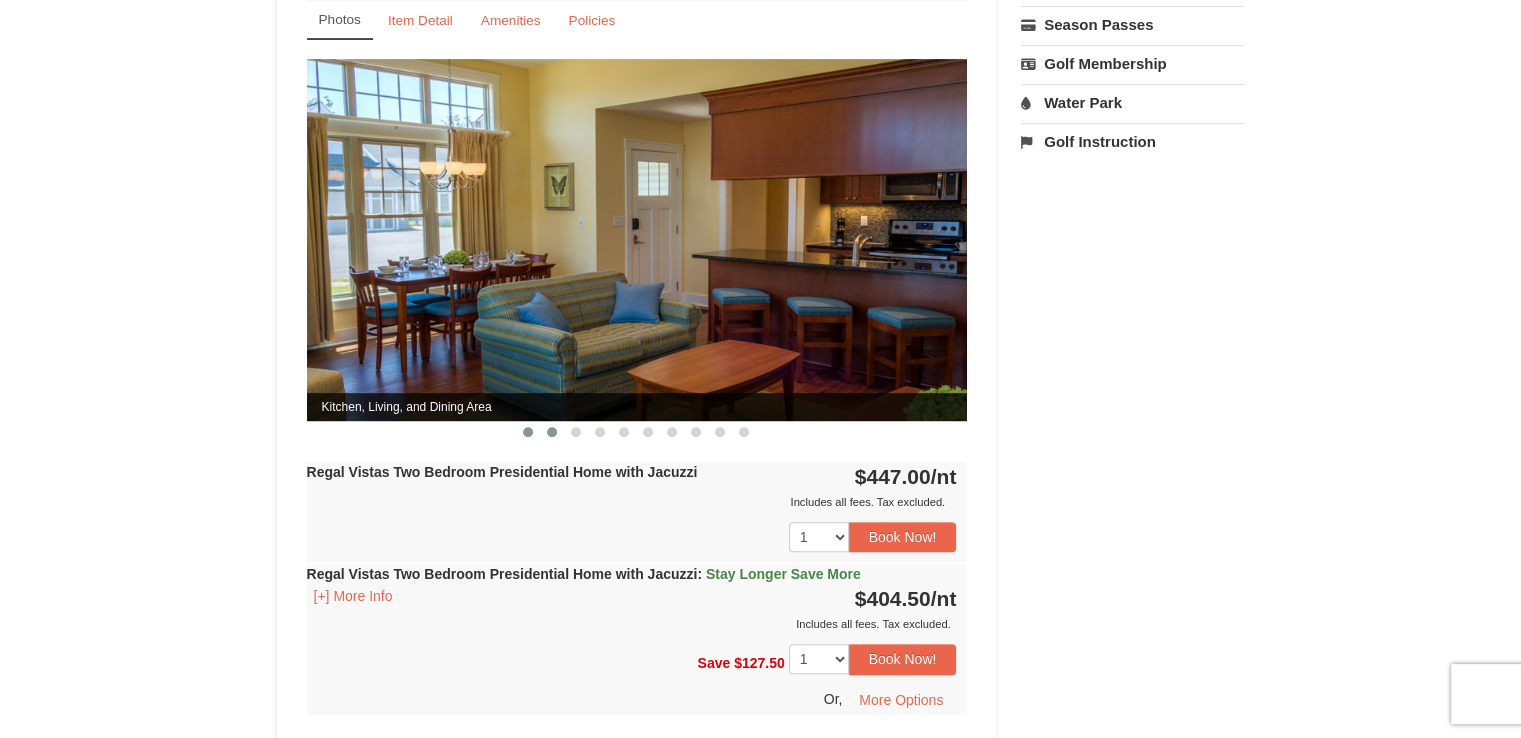 click at bounding box center (552, 432) 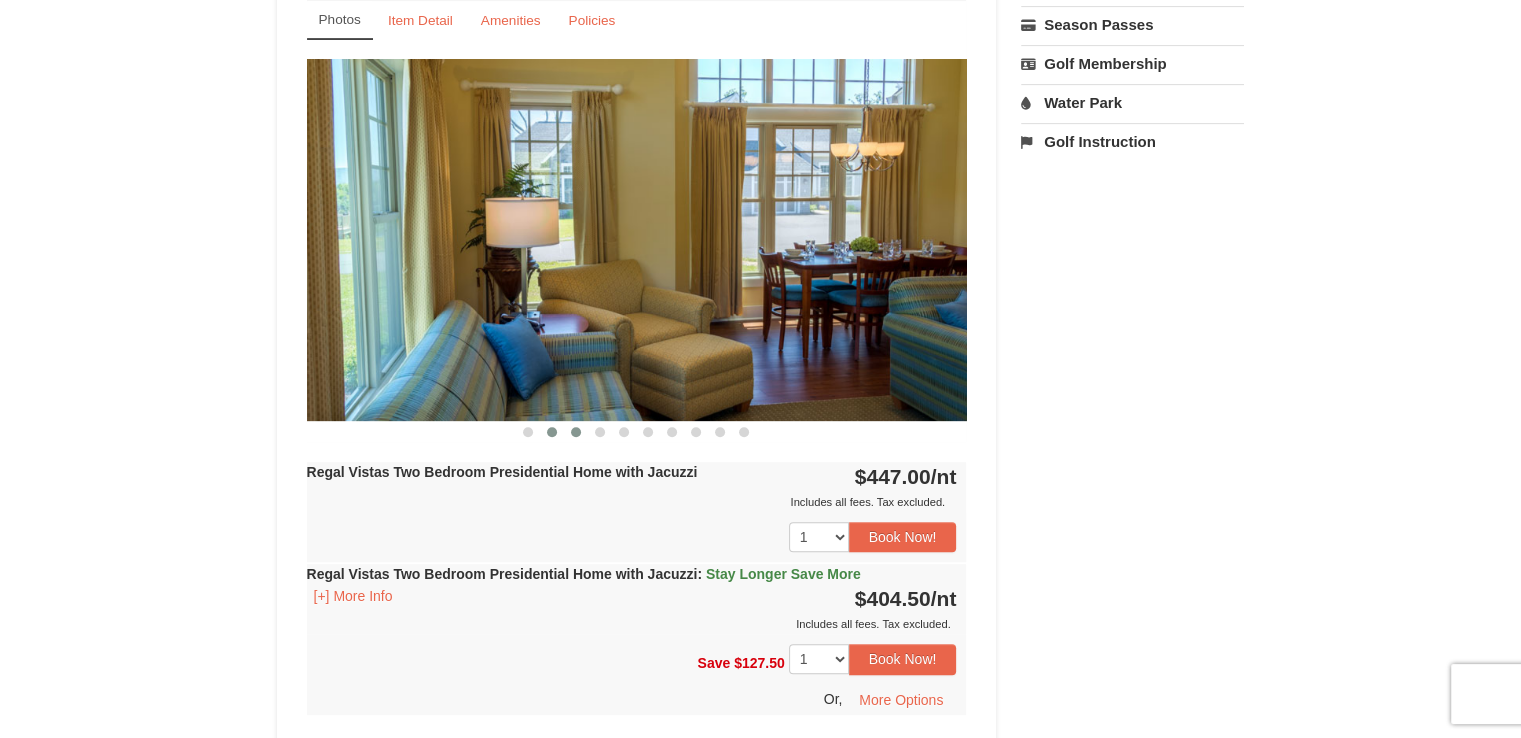 click at bounding box center (576, 432) 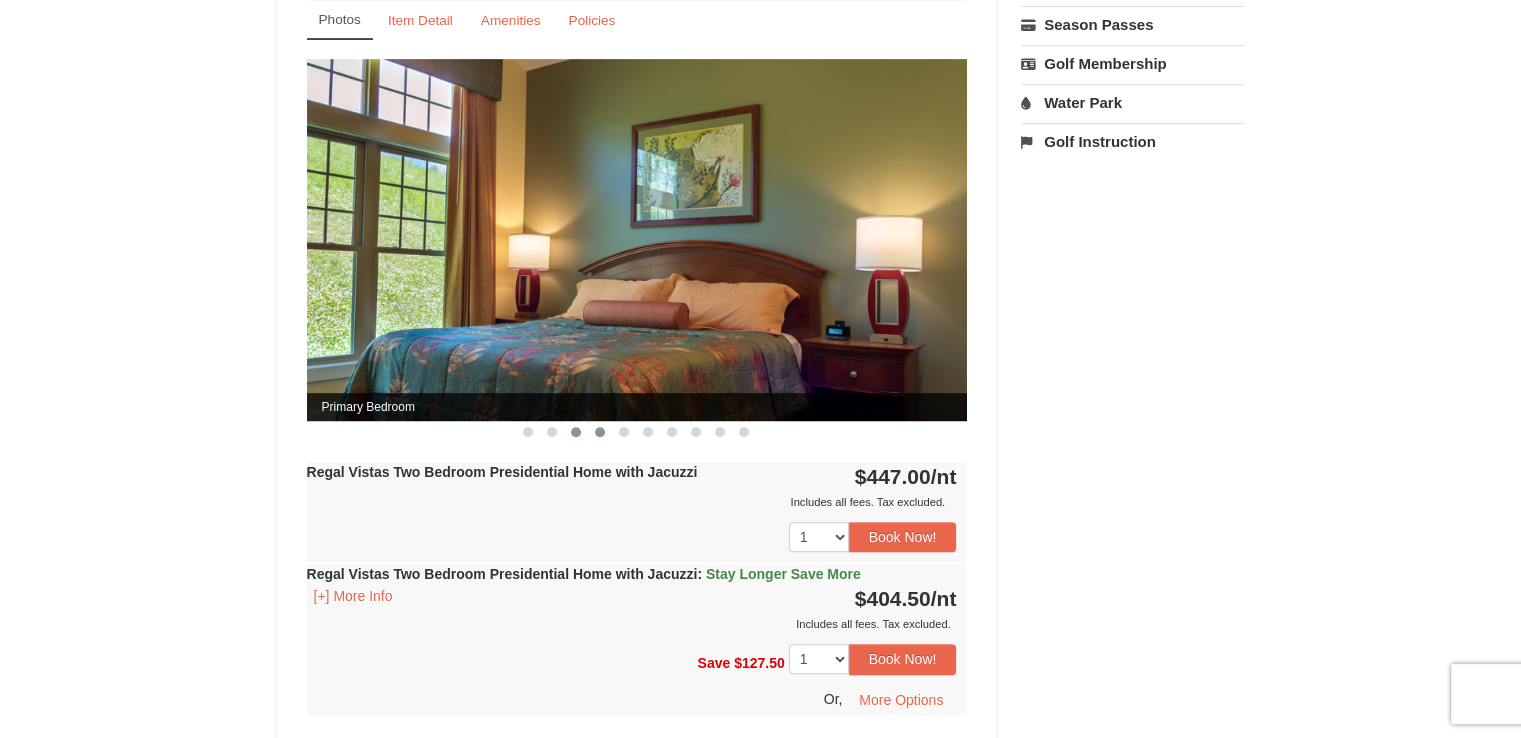 click at bounding box center [600, 432] 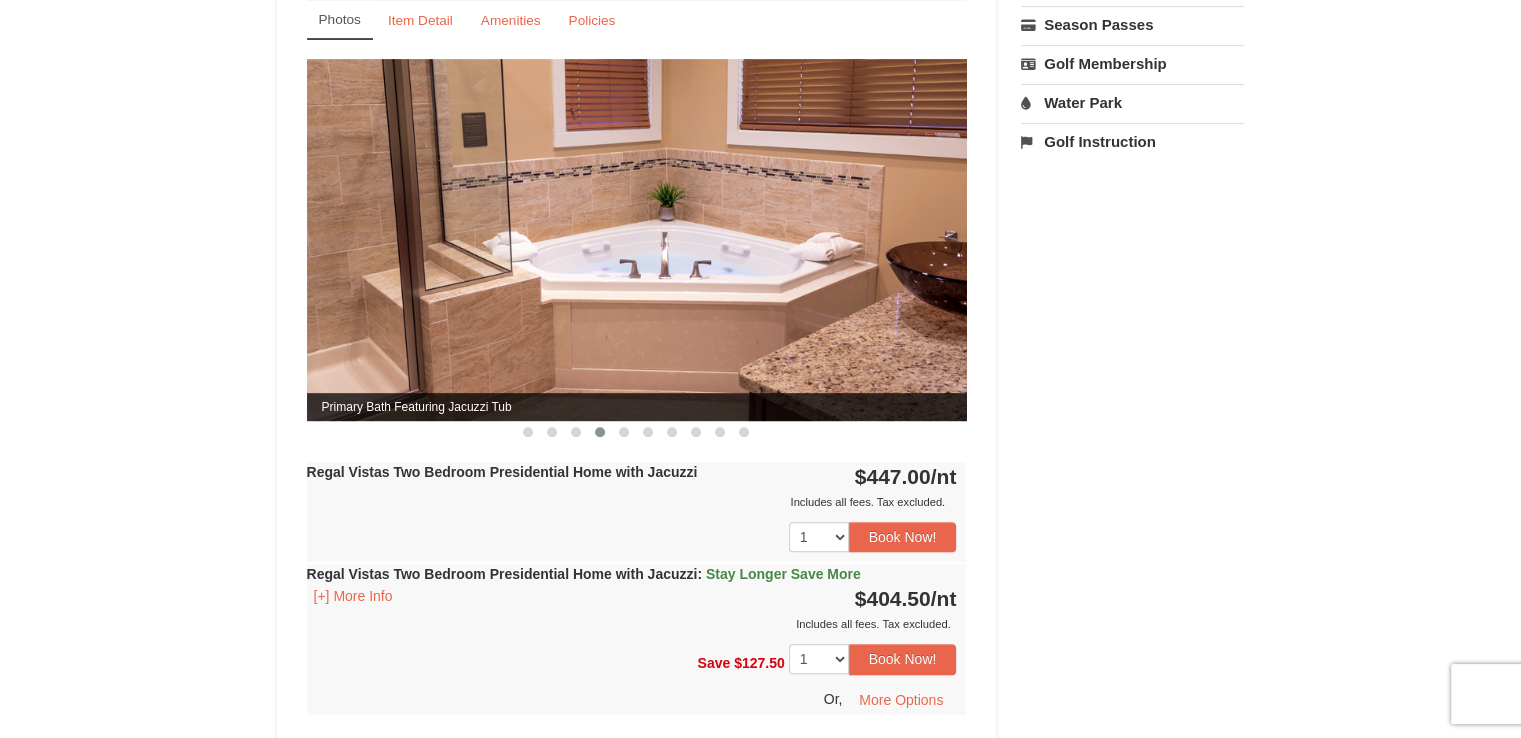 click at bounding box center (600, 432) 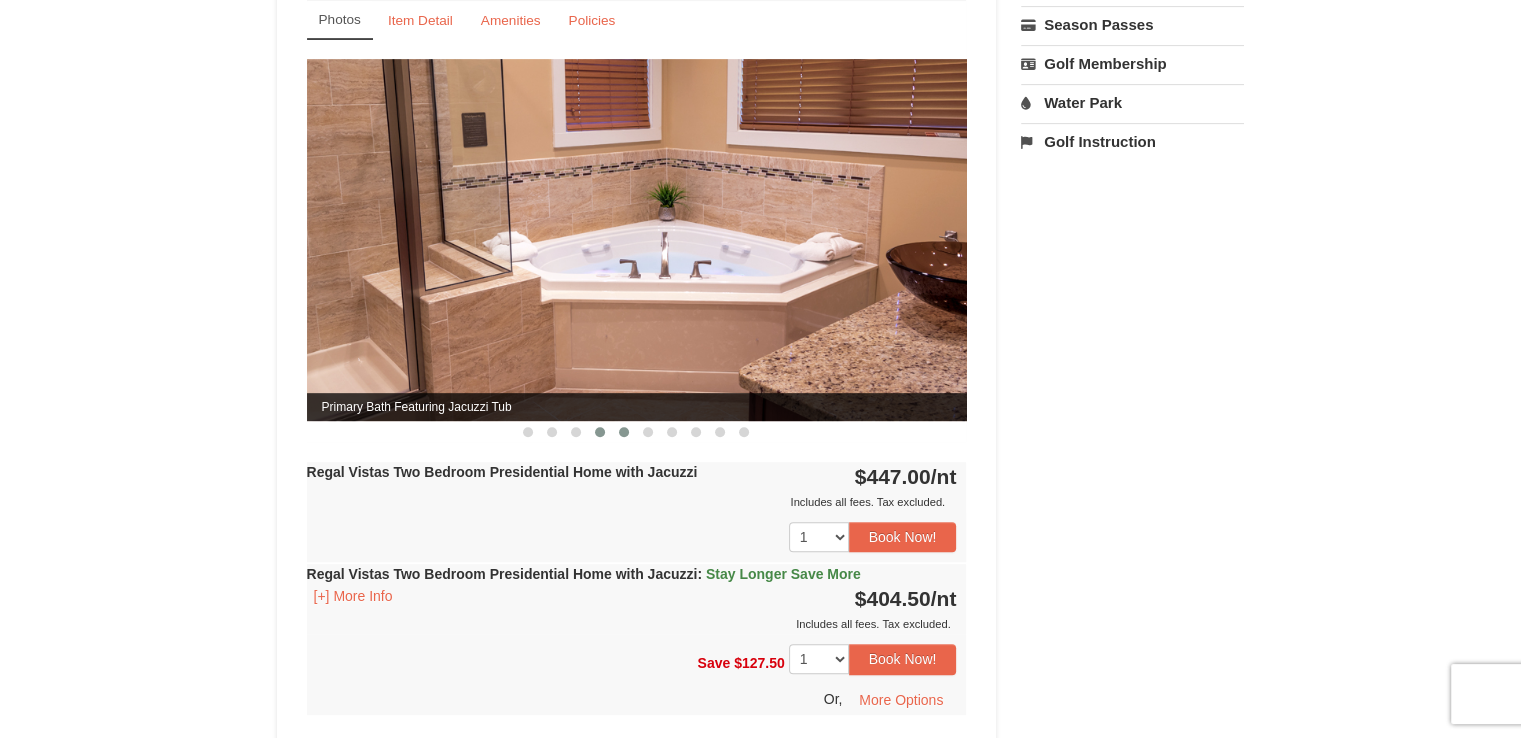 click at bounding box center (624, 432) 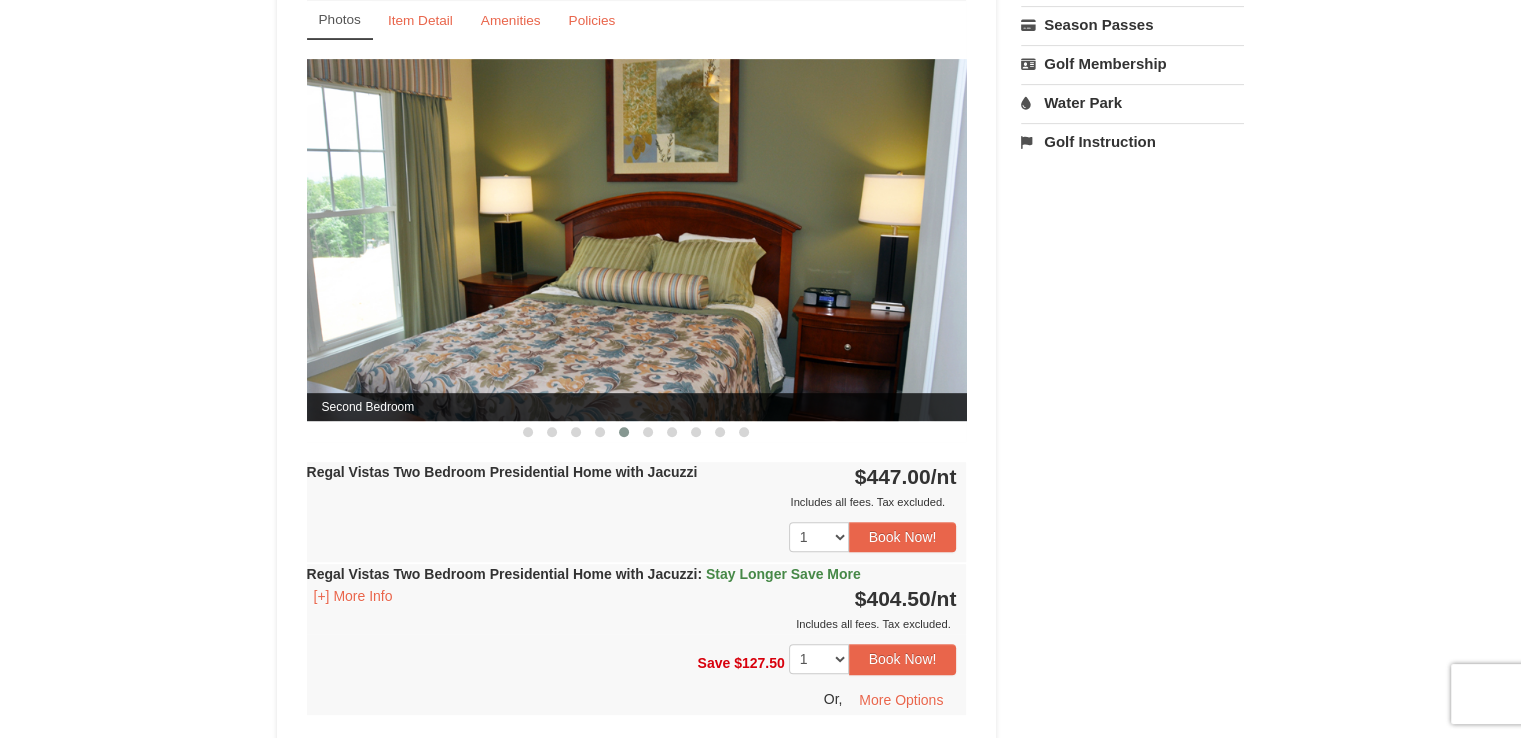 click at bounding box center (624, 432) 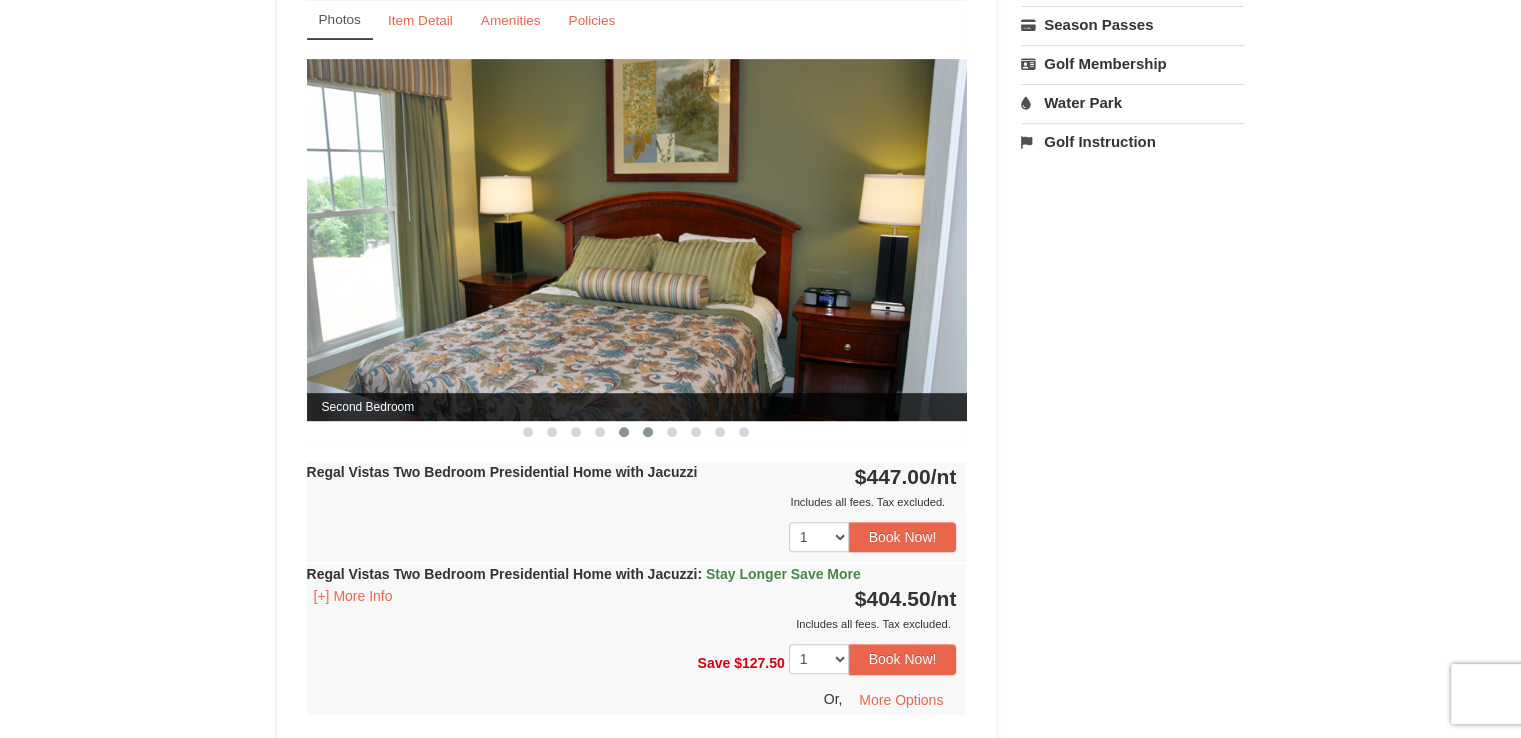 click at bounding box center [648, 432] 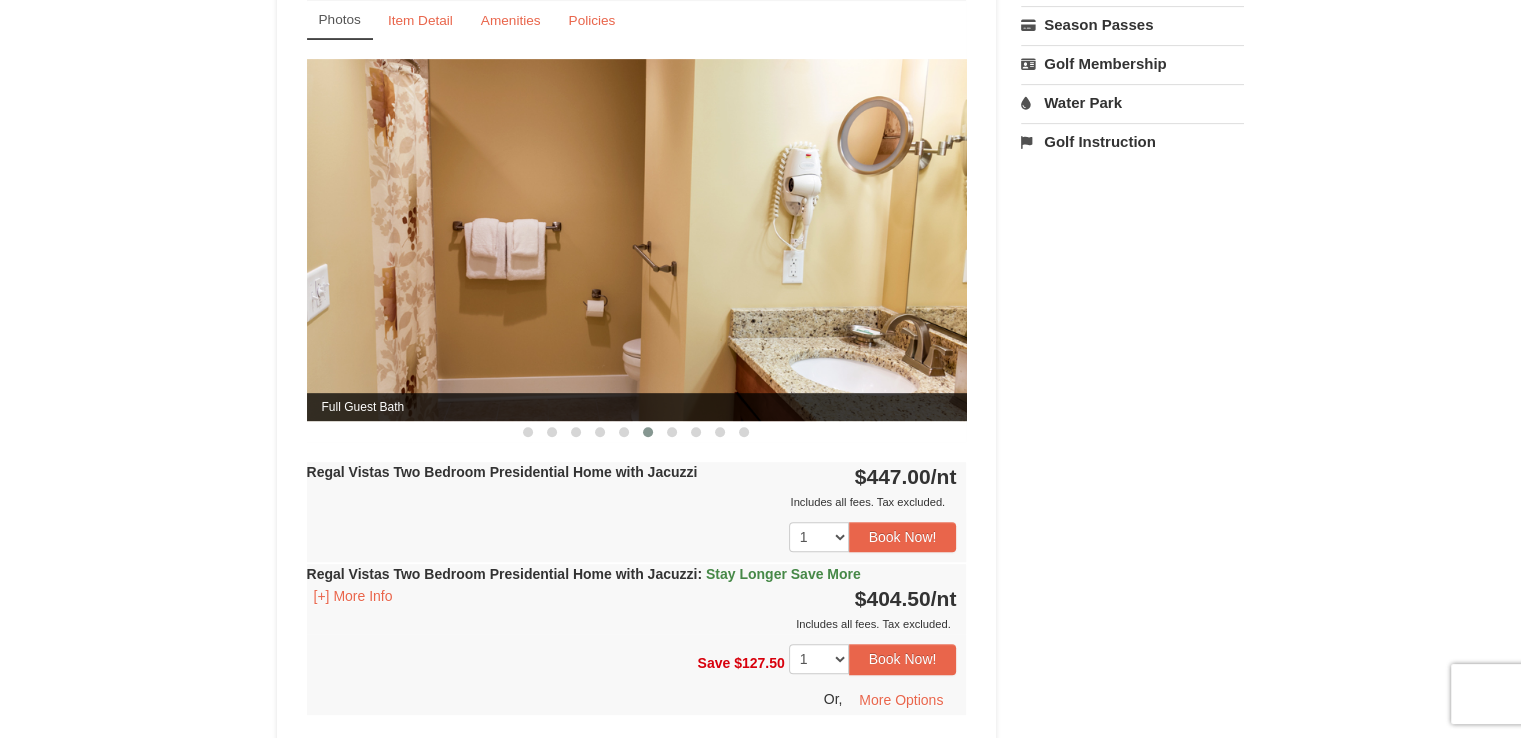 click at bounding box center [648, 432] 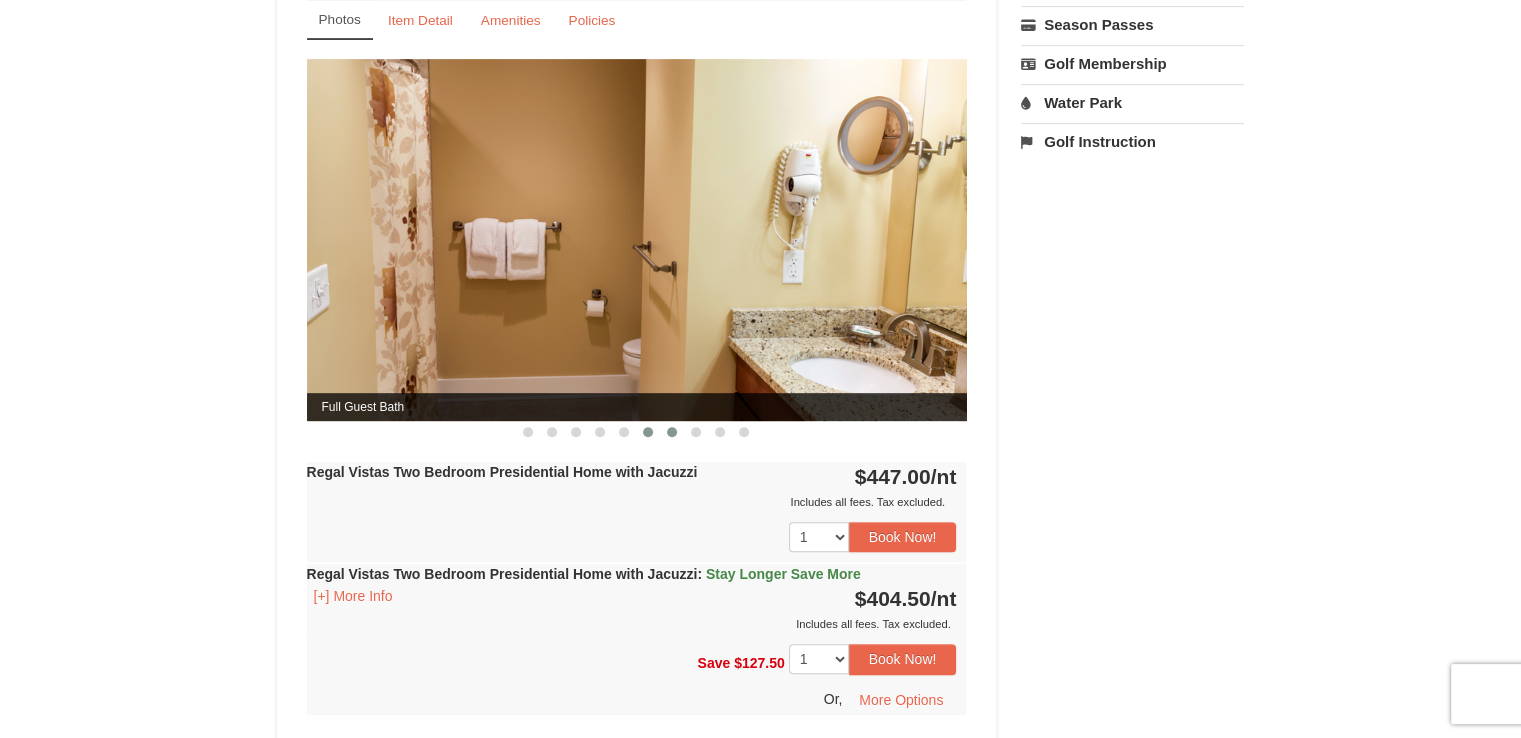 click at bounding box center (672, 432) 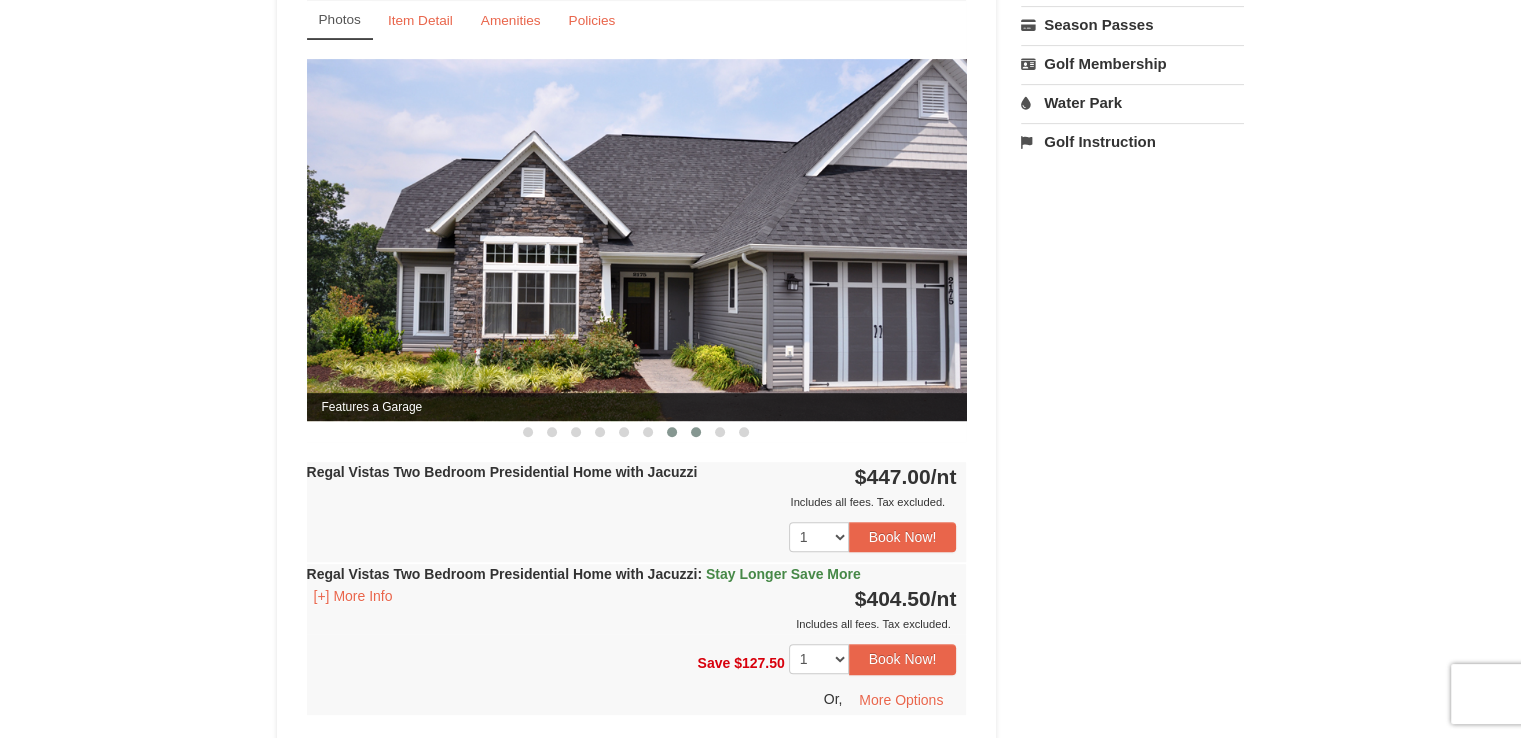 click at bounding box center [696, 432] 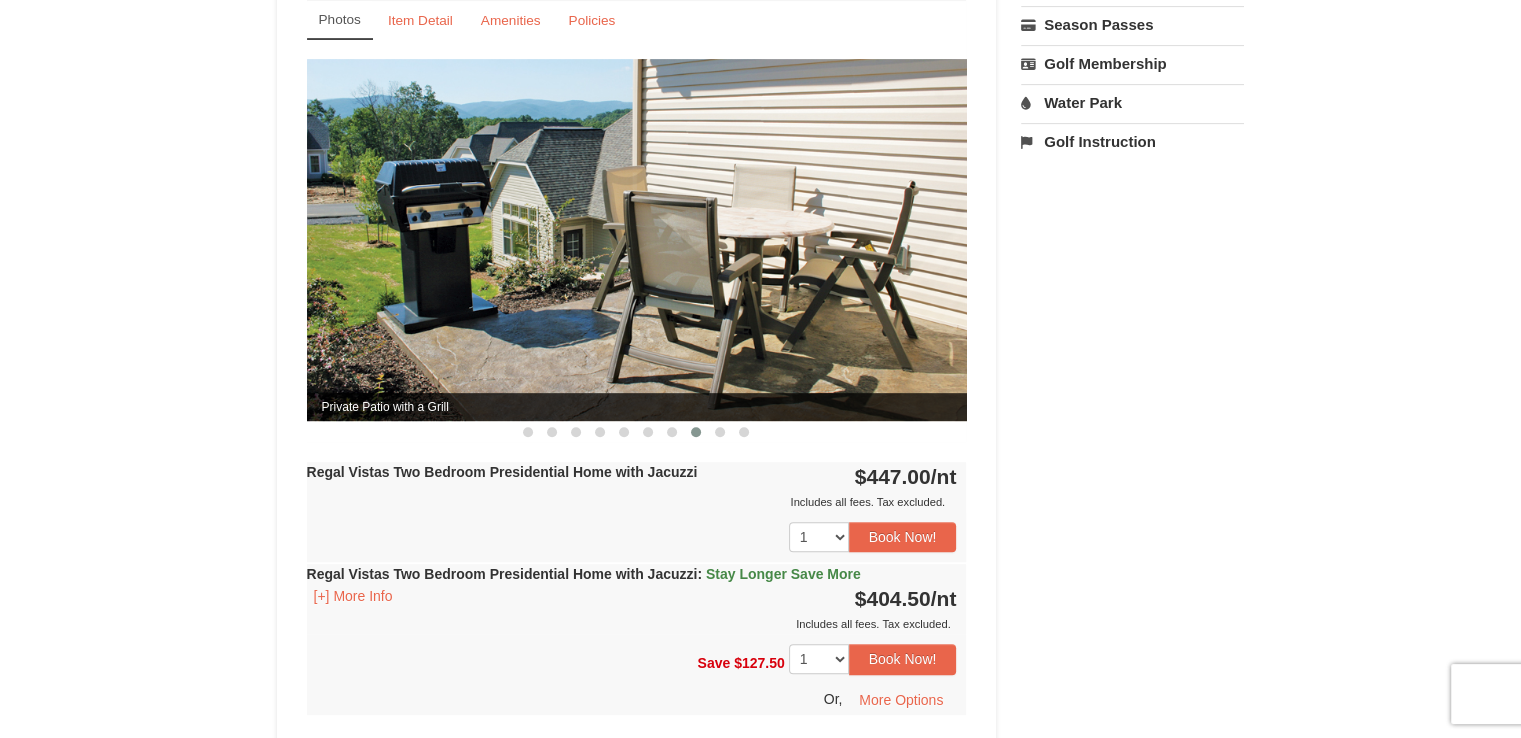 click at bounding box center (696, 432) 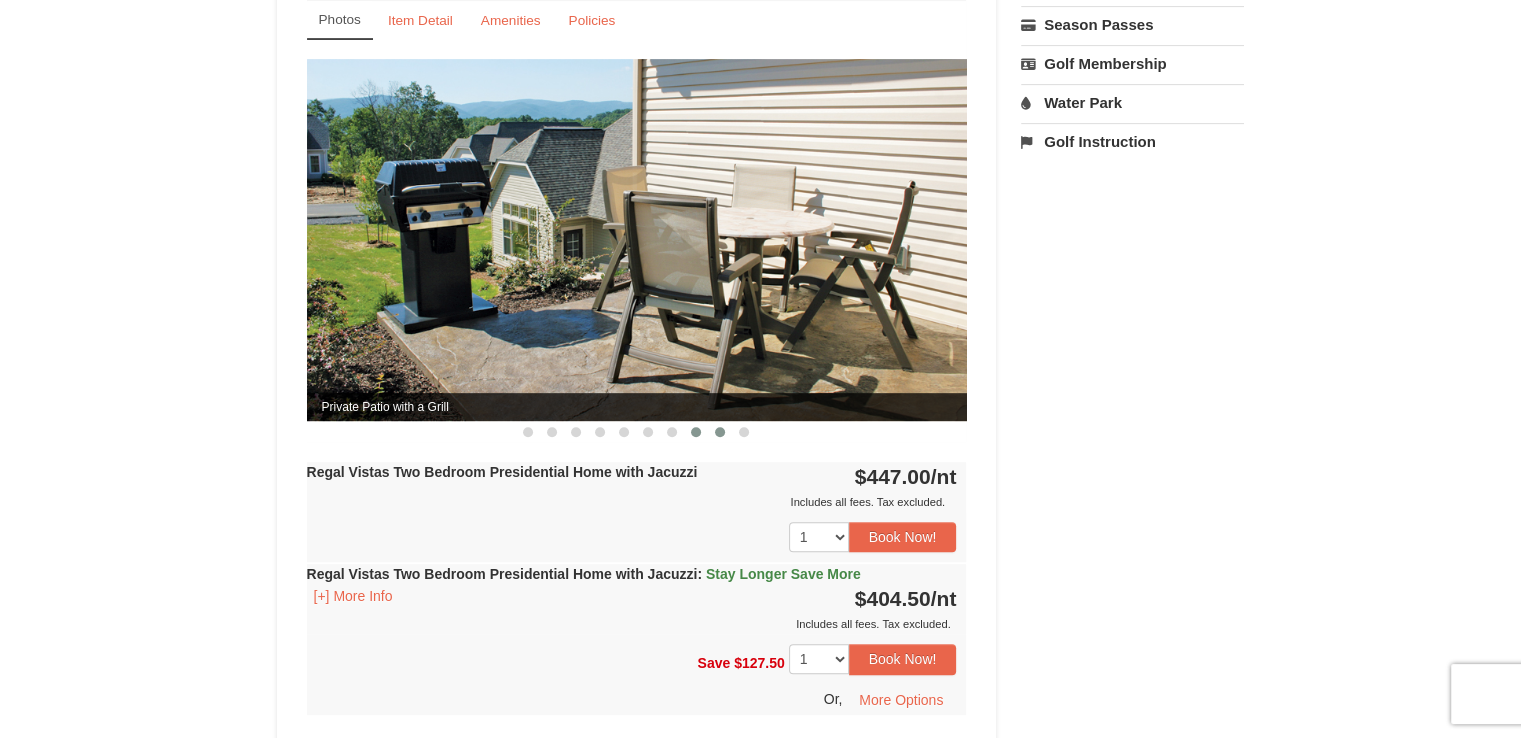 click at bounding box center (720, 432) 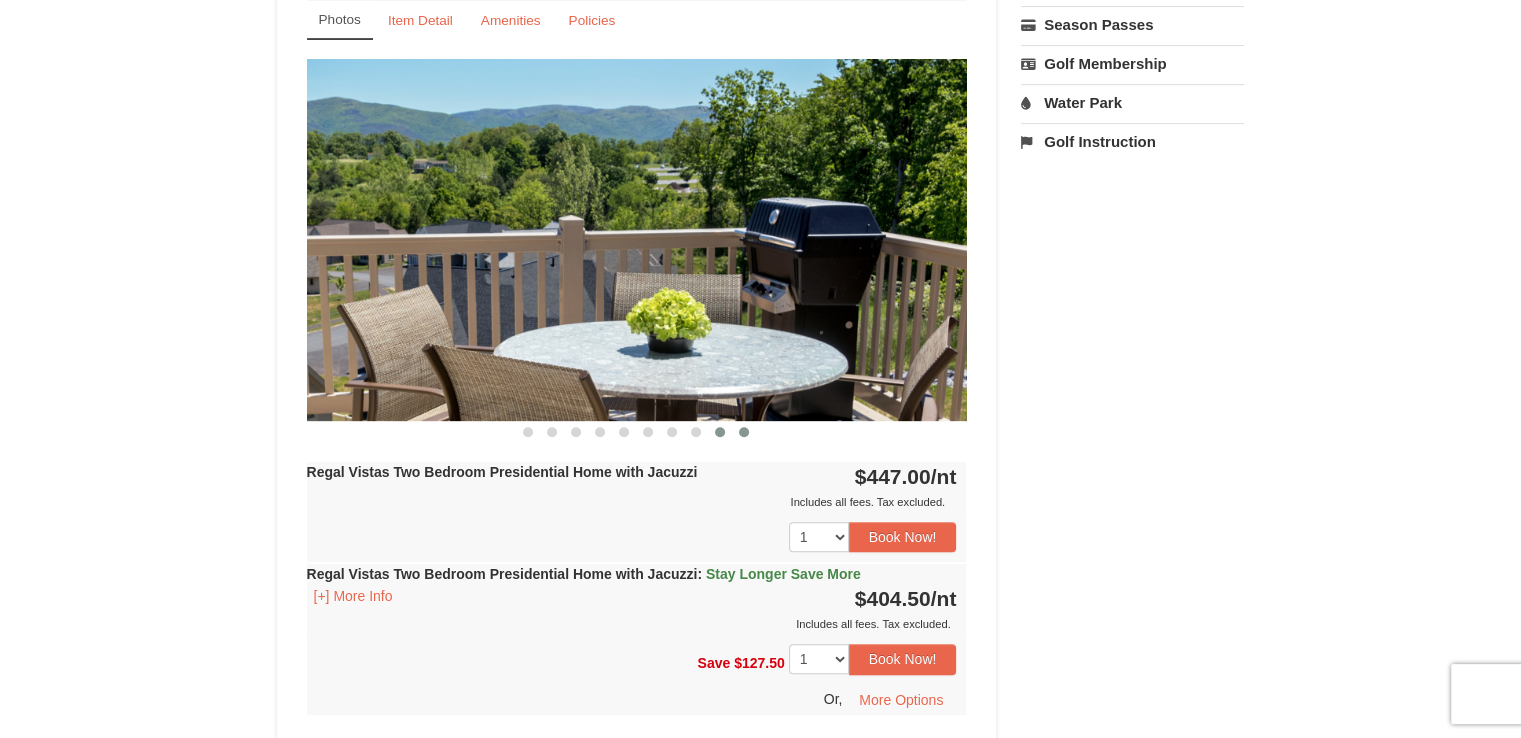 click at bounding box center (744, 432) 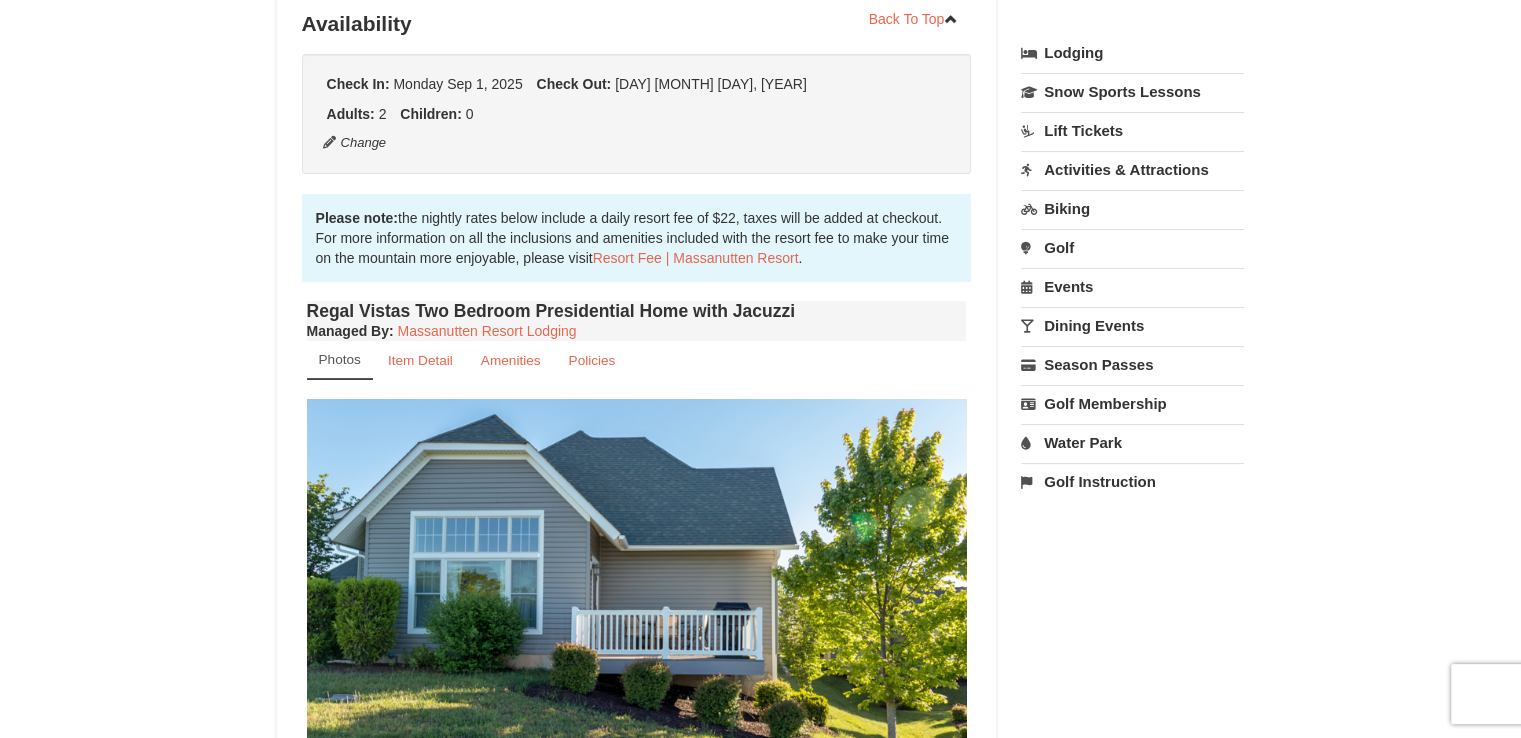 scroll, scrollTop: 0, scrollLeft: 0, axis: both 